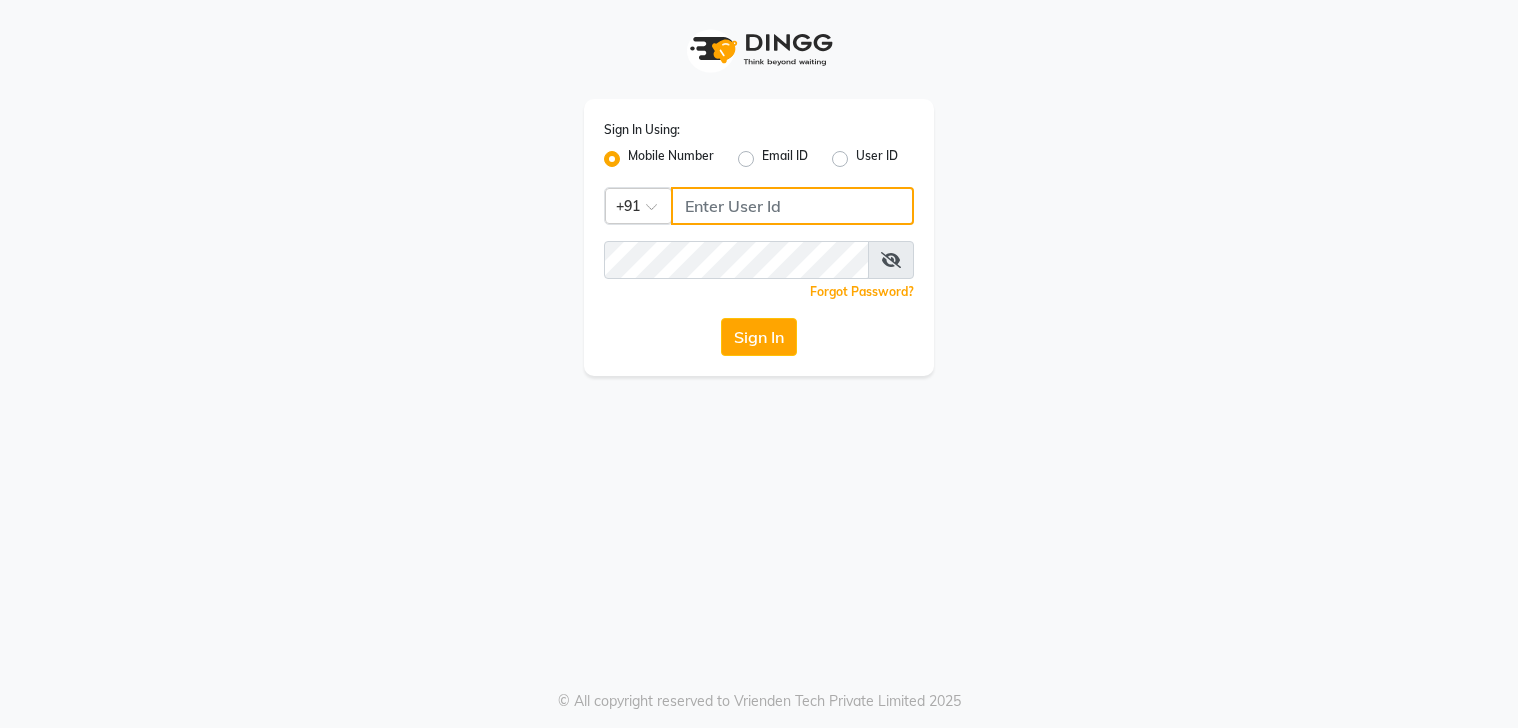 click 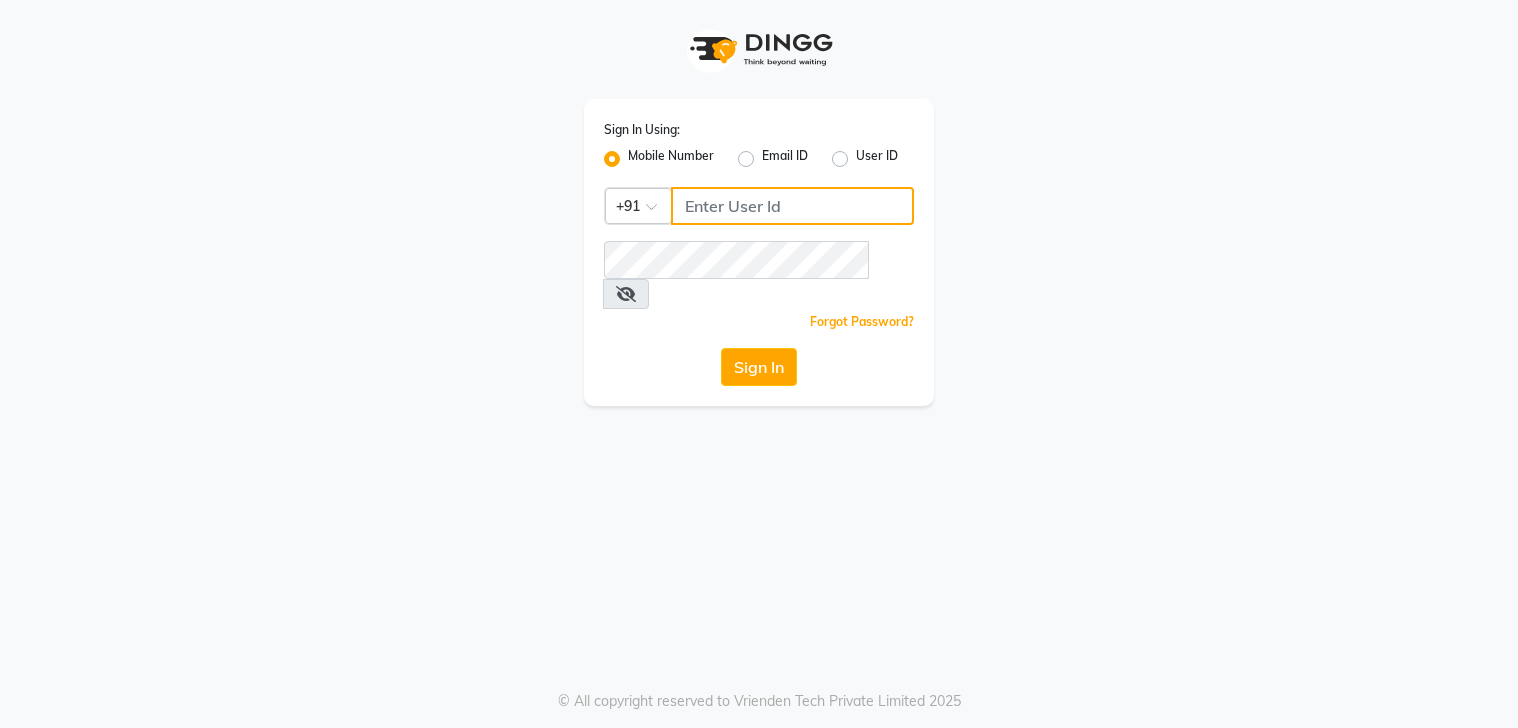 scroll, scrollTop: 0, scrollLeft: 0, axis: both 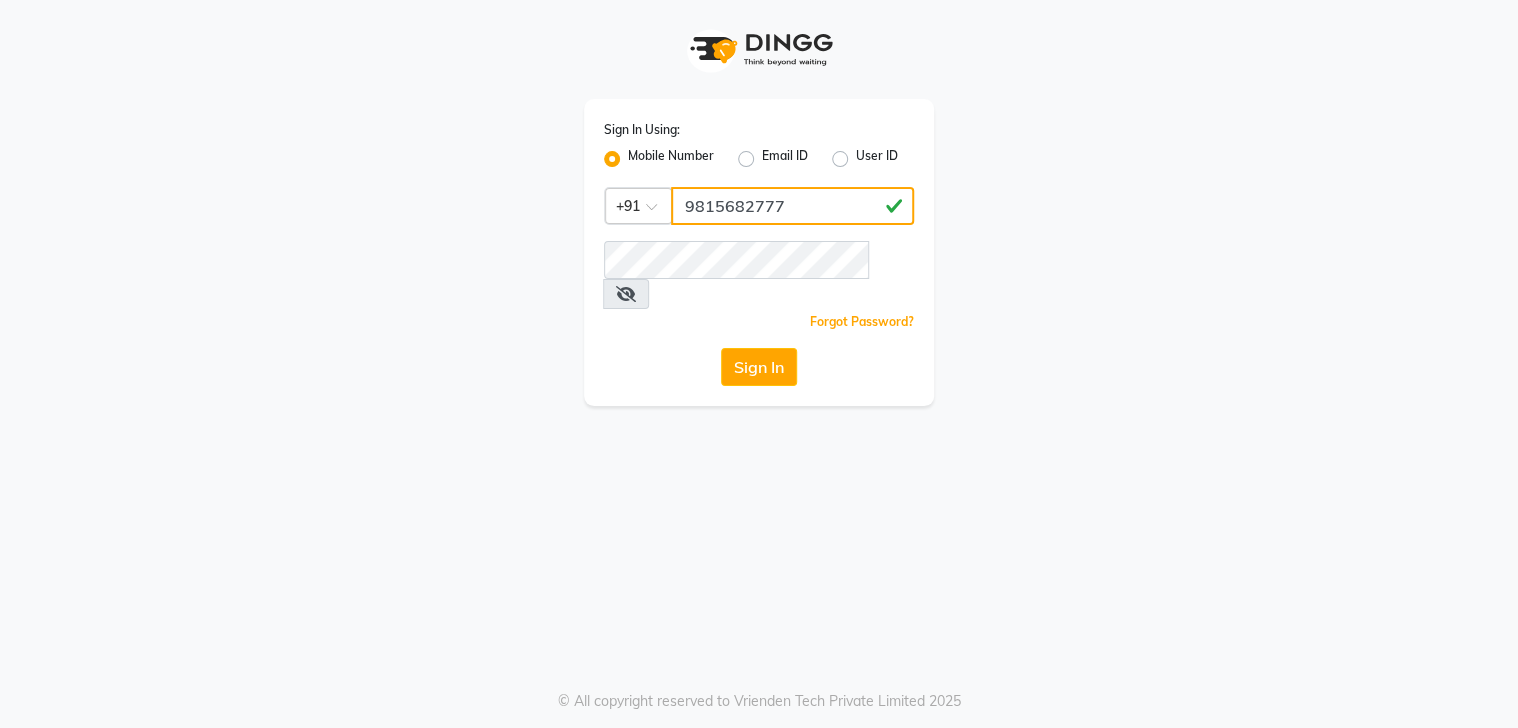 type on "9815682777" 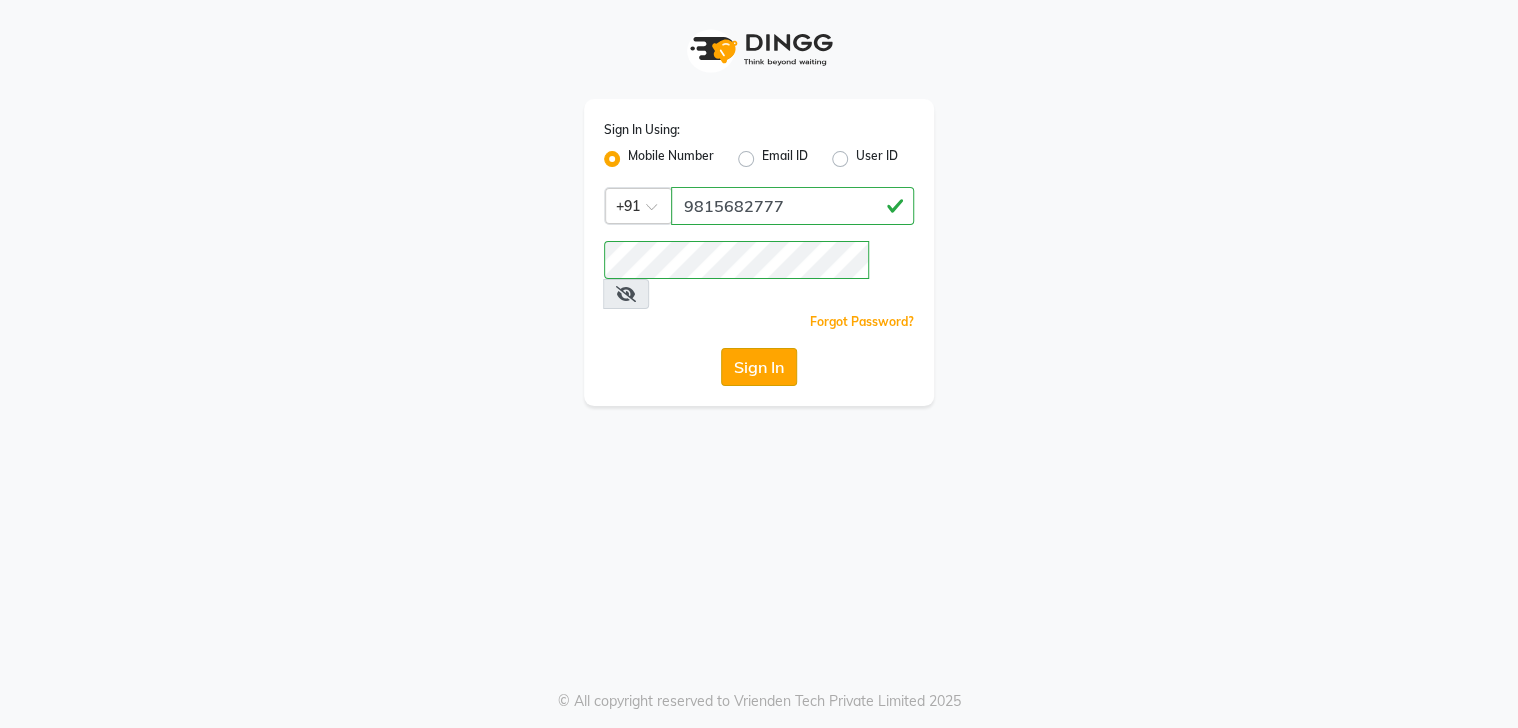 click on "Sign In" 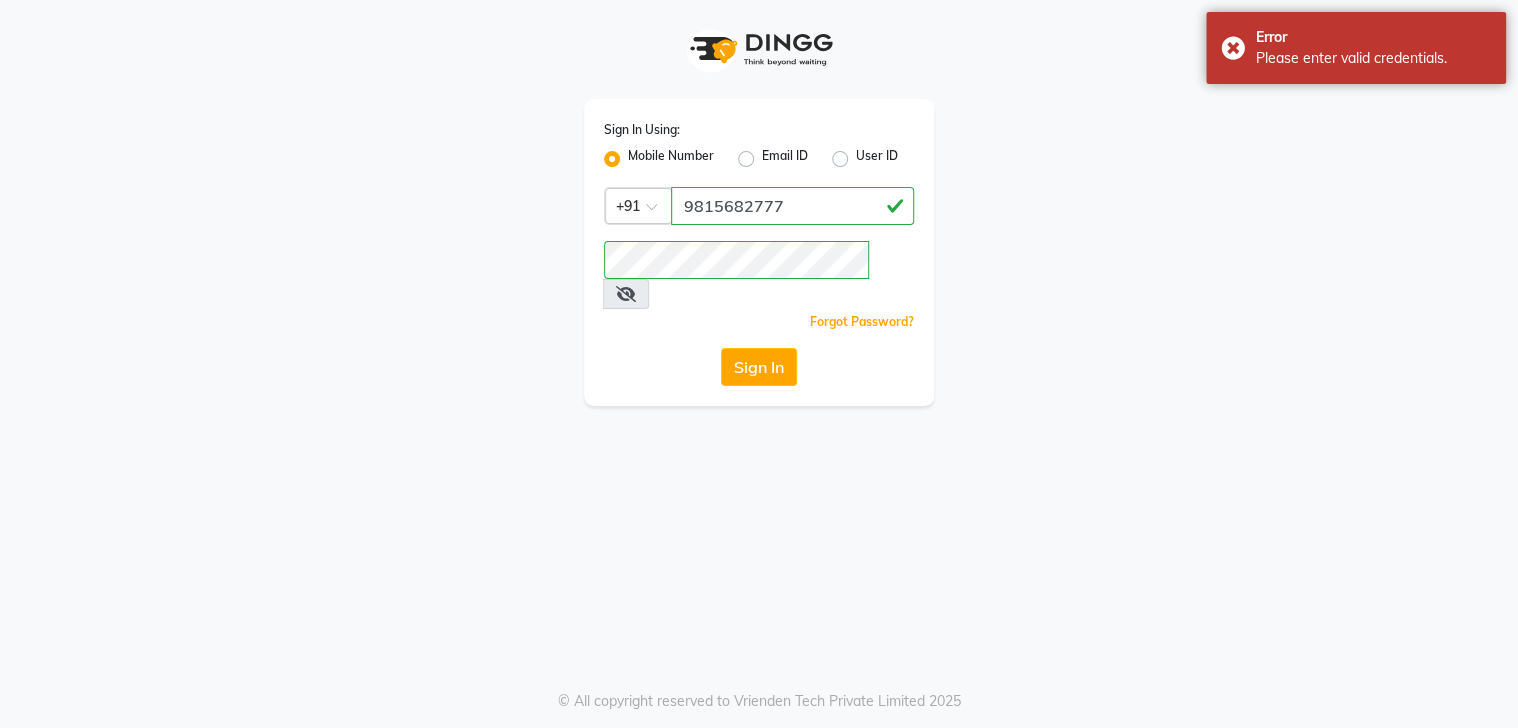 drag, startPoint x: 910, startPoint y: 268, endPoint x: 896, endPoint y: 265, distance: 14.3178215 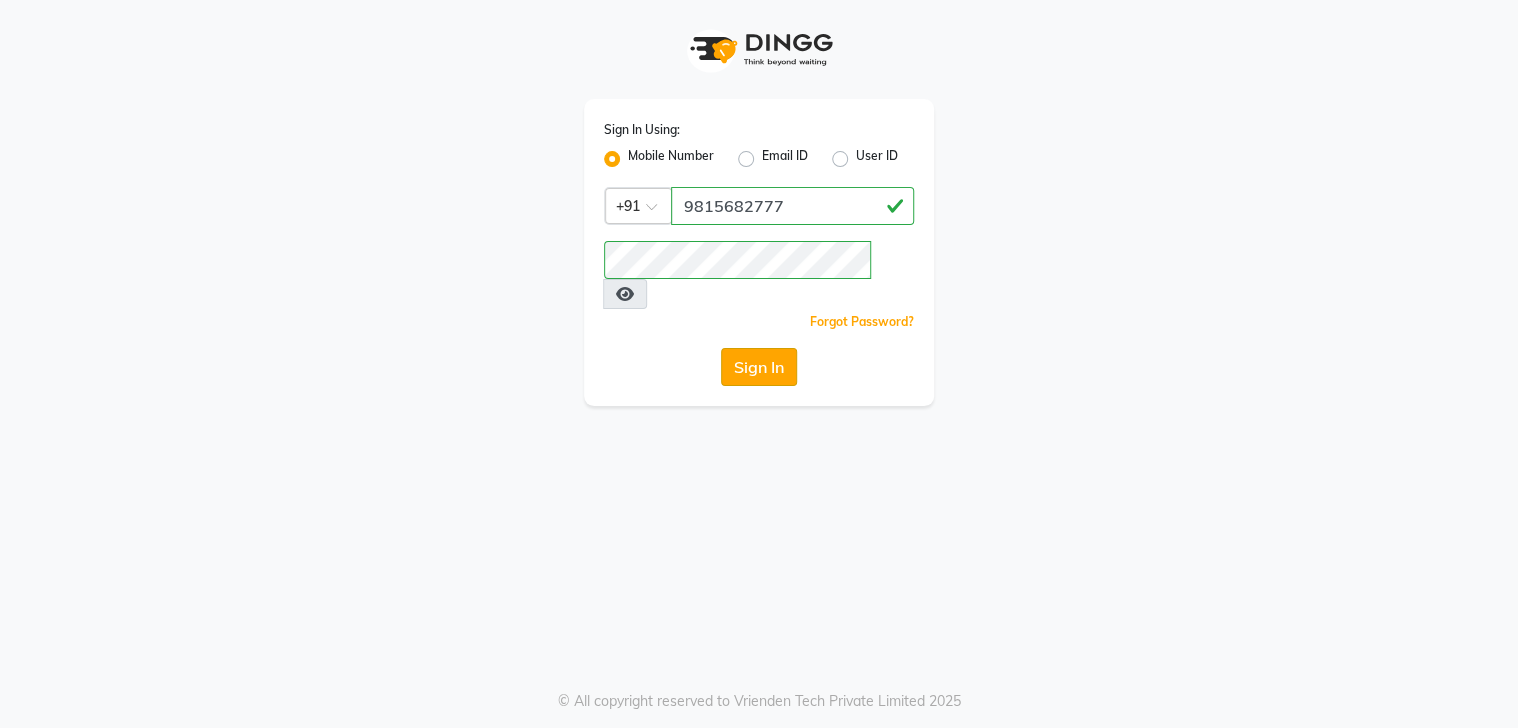 click on "Sign In" 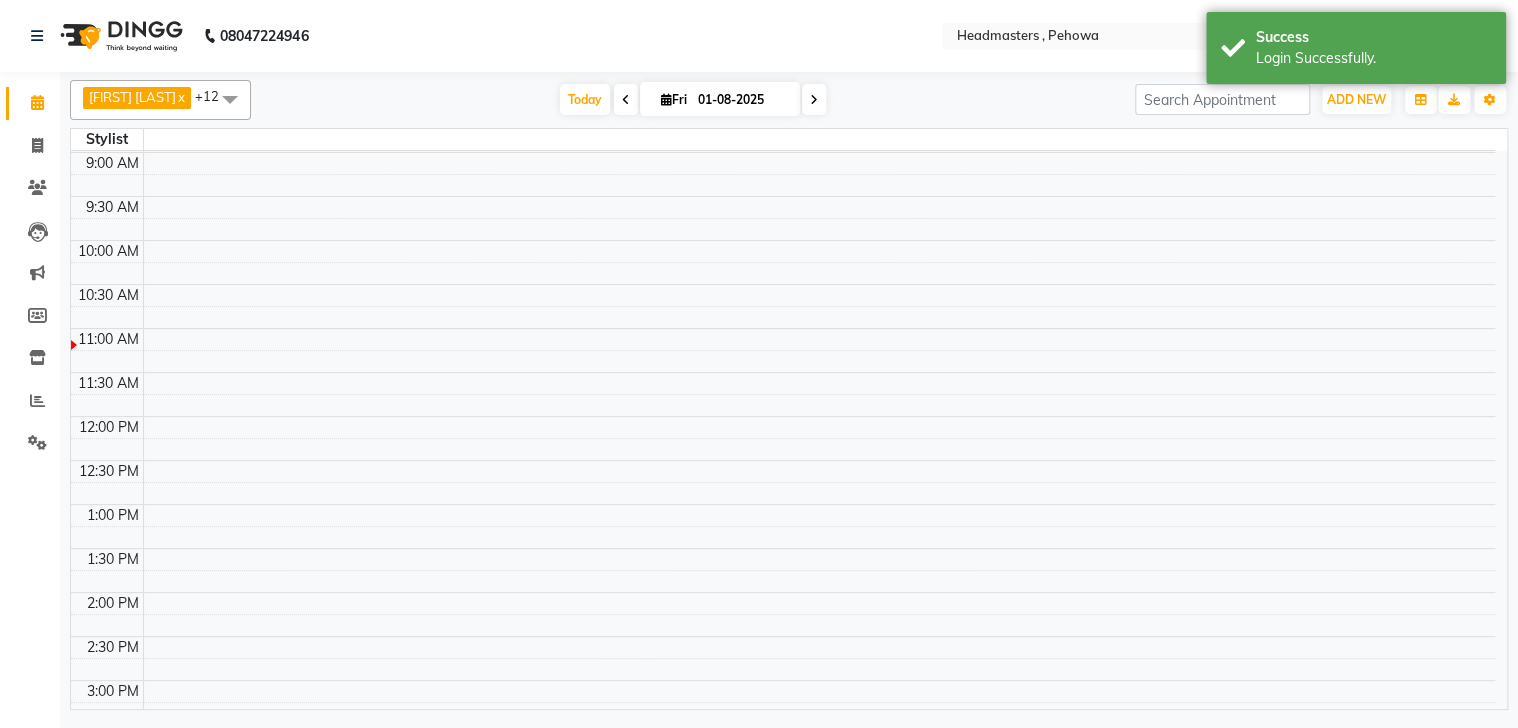 select on "en" 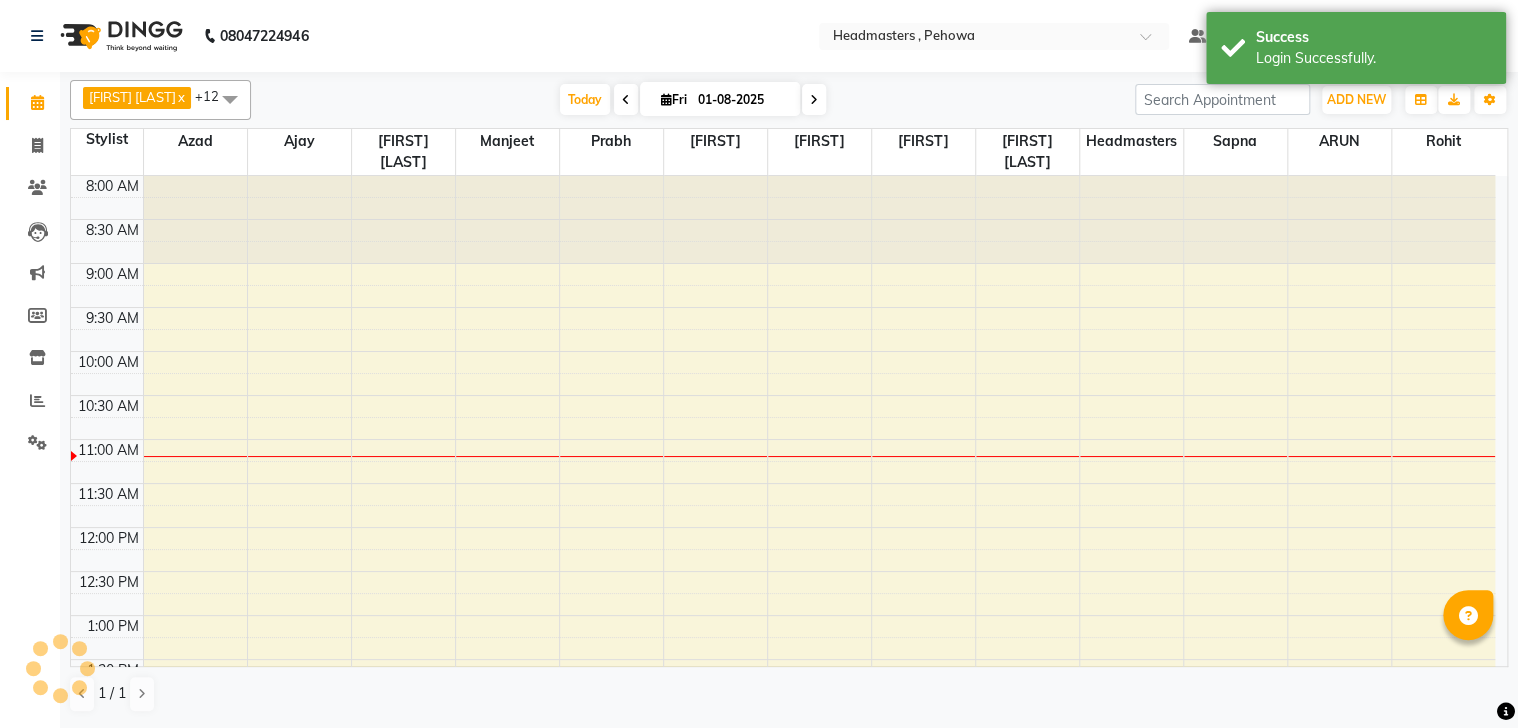 scroll, scrollTop: 0, scrollLeft: 0, axis: both 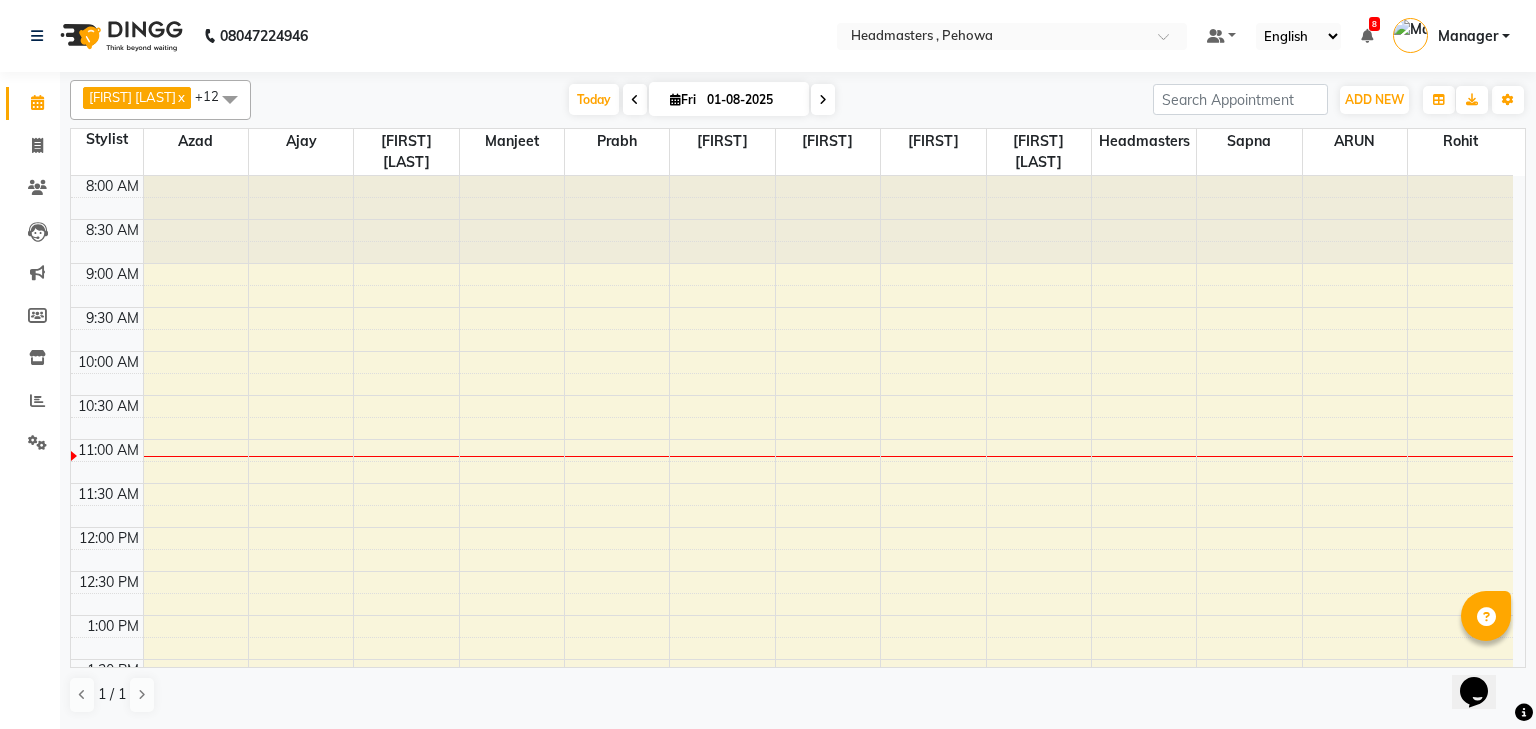 click on "8:00 AM 8:30 AM 9:00 AM 9:30 AM 10:00 AM 10:30 AM 11:00 AM 11:30 AM 12:00 PM 12:30 PM 1:00 PM 1:30 PM 2:00 PM 2:30 PM 3:00 PM 3:30 PM 4:00 PM 4:30 PM 5:00 PM 5:30 PM 6:00 PM 6:30 PM 7:00 PM 7:30 PM 8:00 PM 8:30 PM 9:00 PM 9:30 PM" at bounding box center [792, 791] 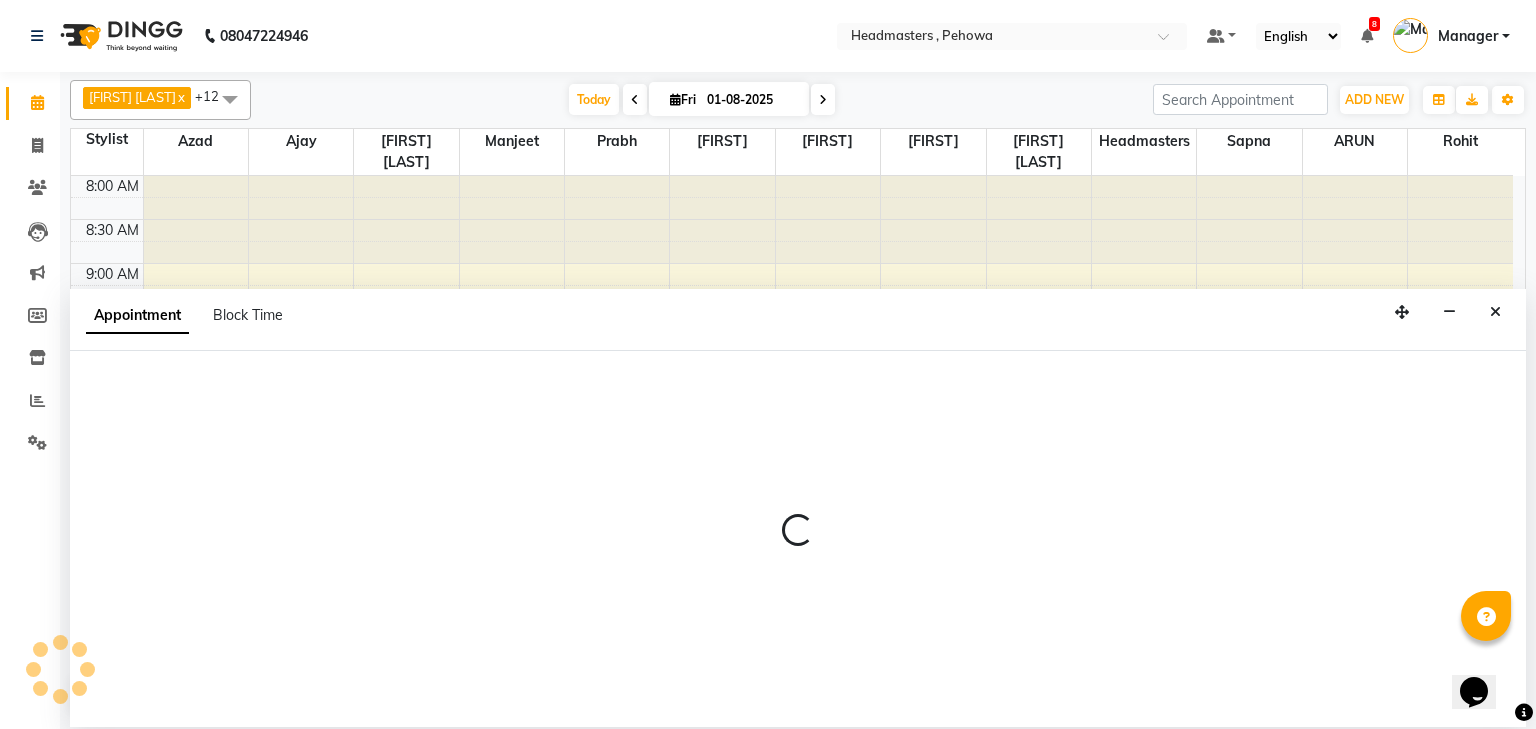 select on "69396" 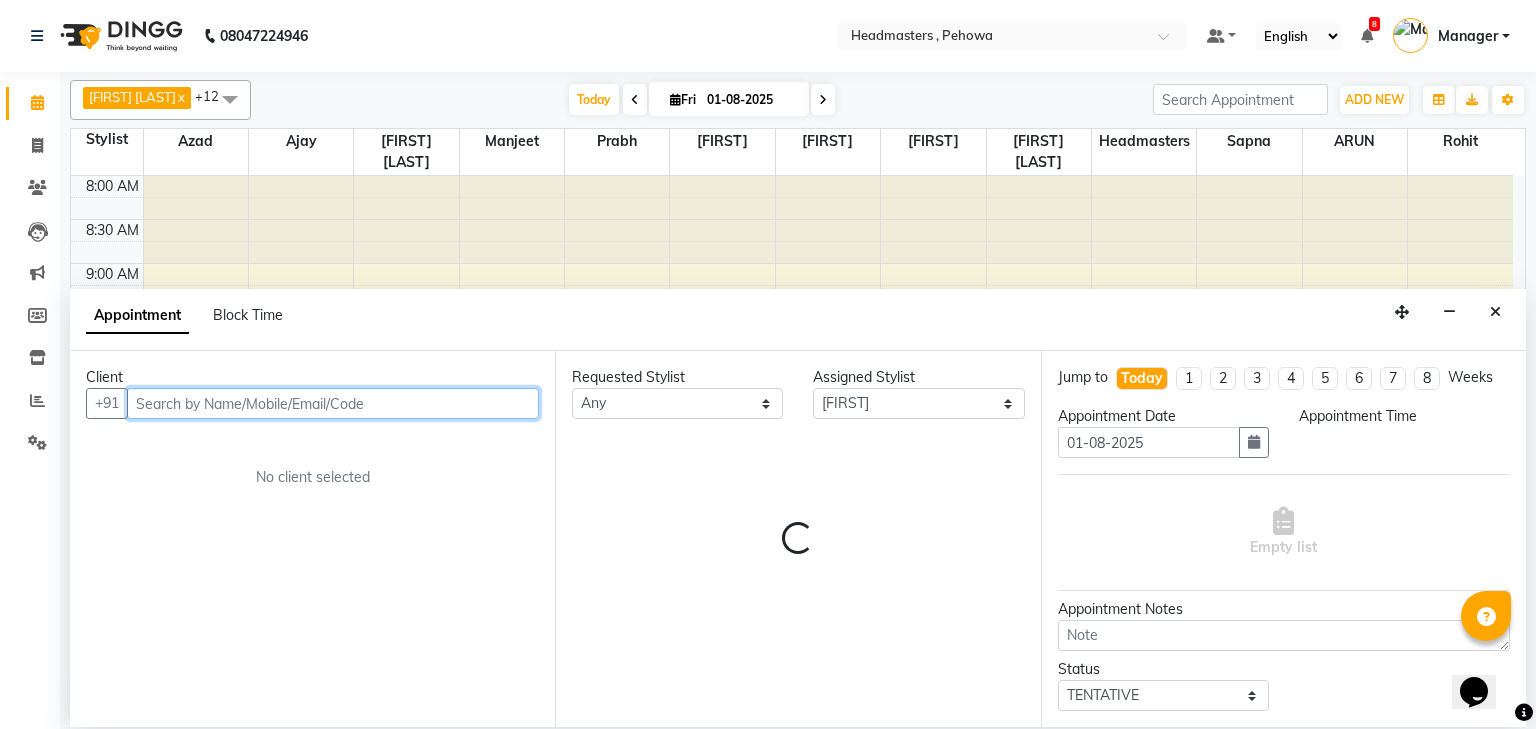 select on "615" 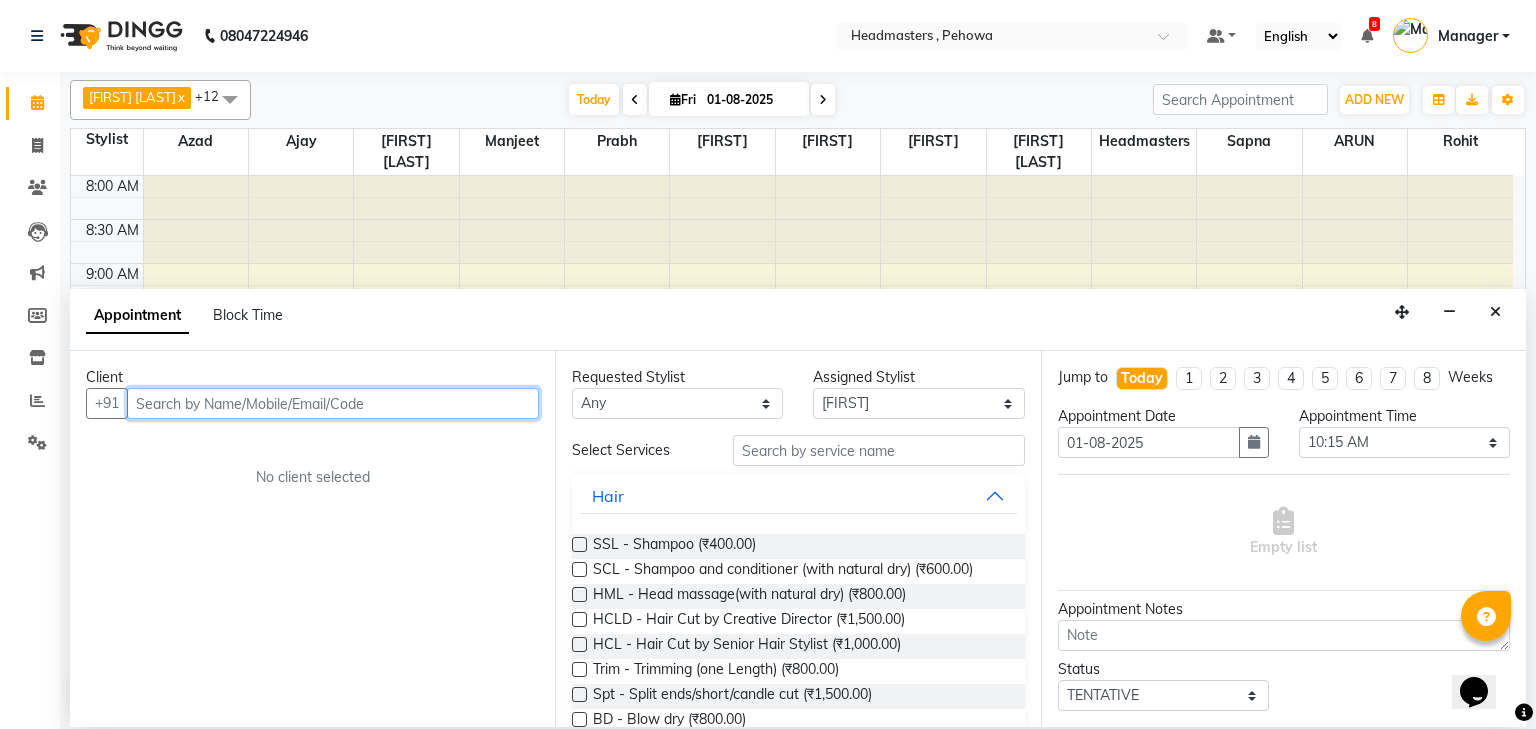 click at bounding box center (333, 403) 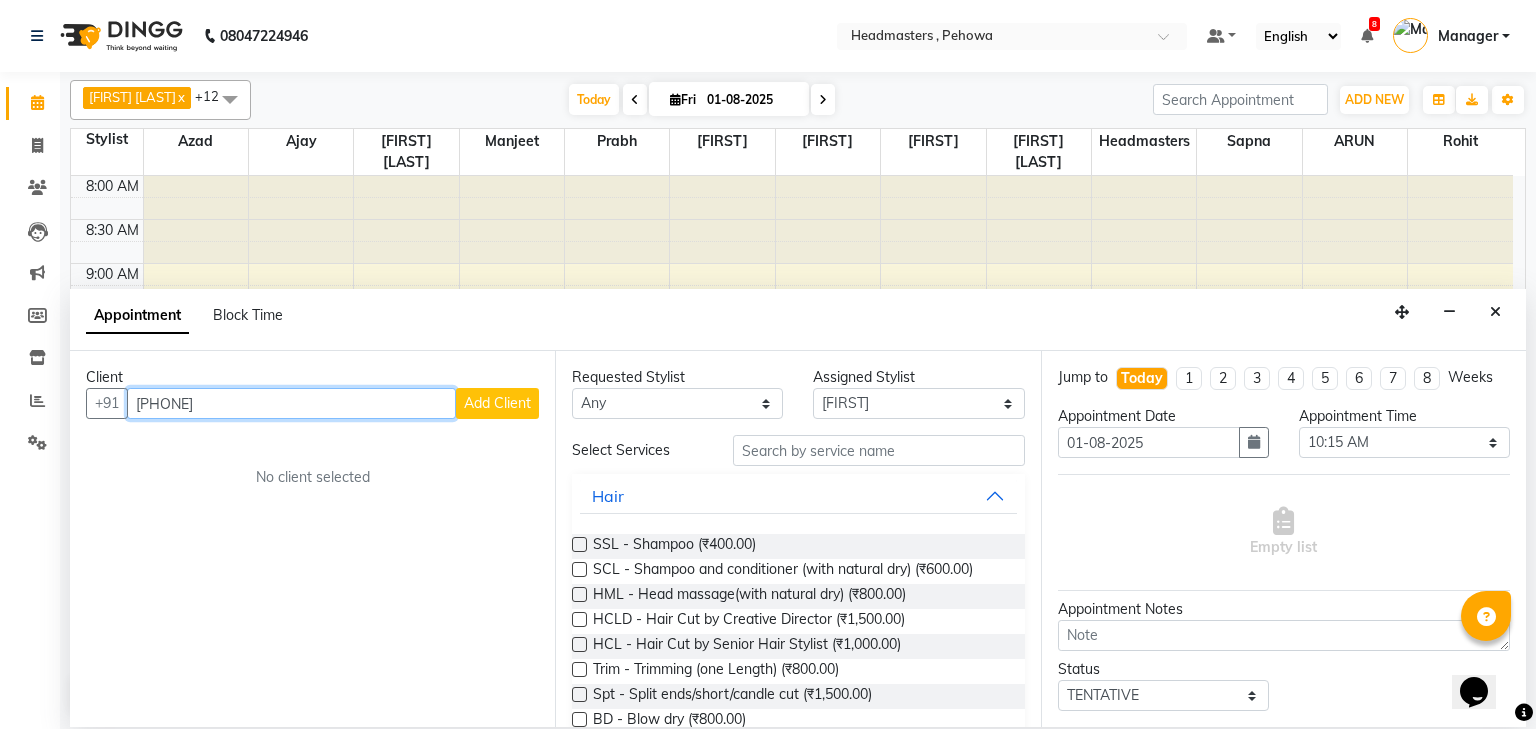 type on "[PHONE]" 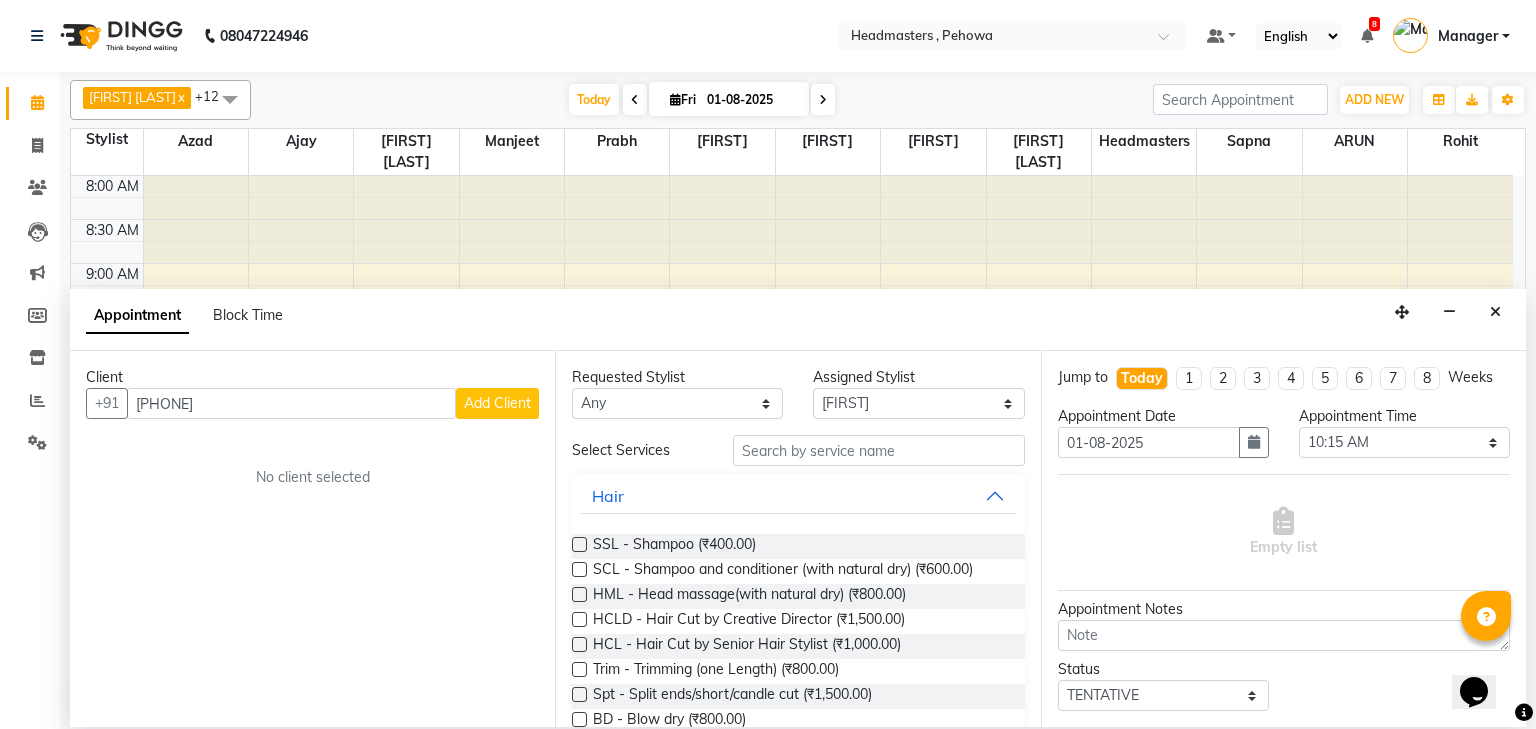click on "Add Client" at bounding box center (497, 403) 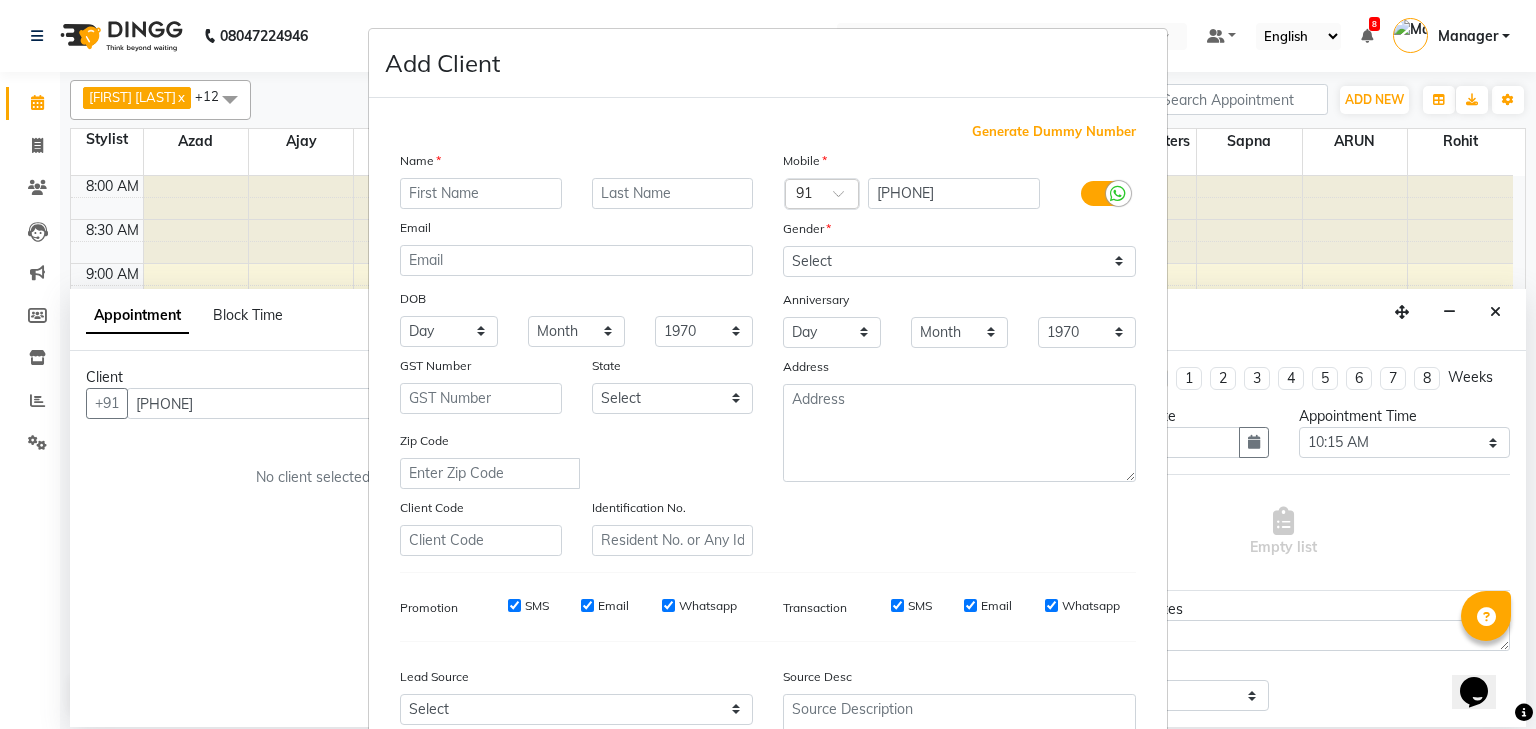 click at bounding box center [481, 193] 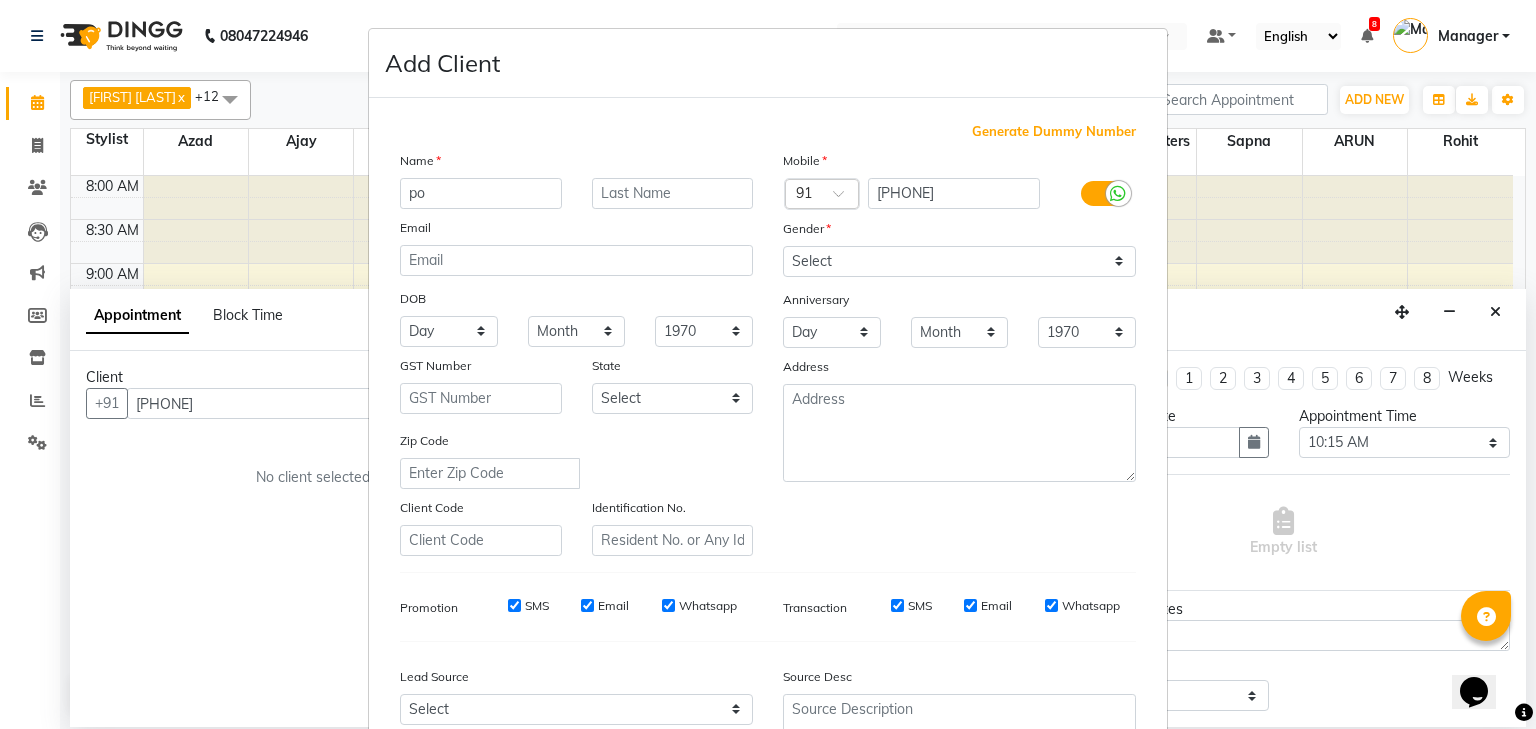 type on "p" 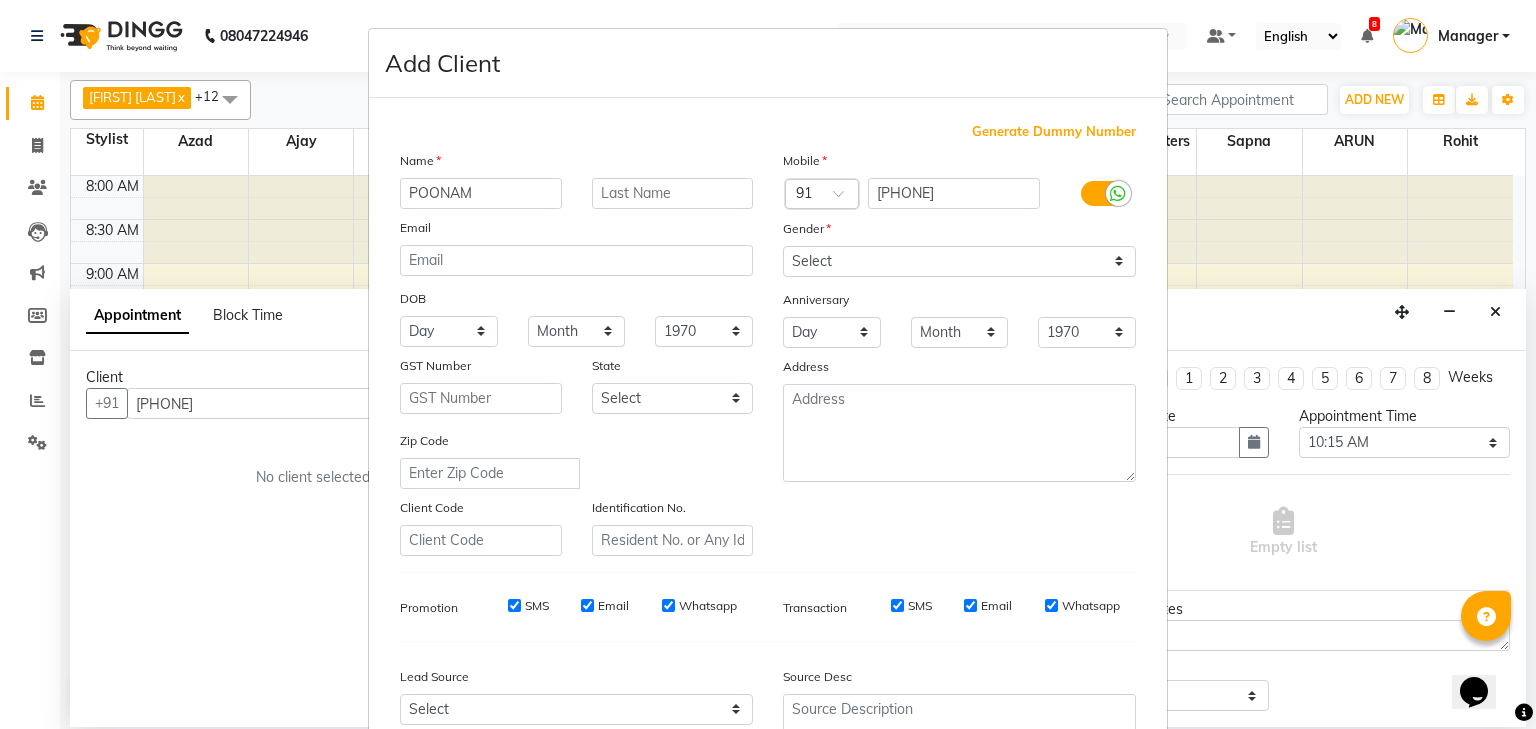type on "POONAM" 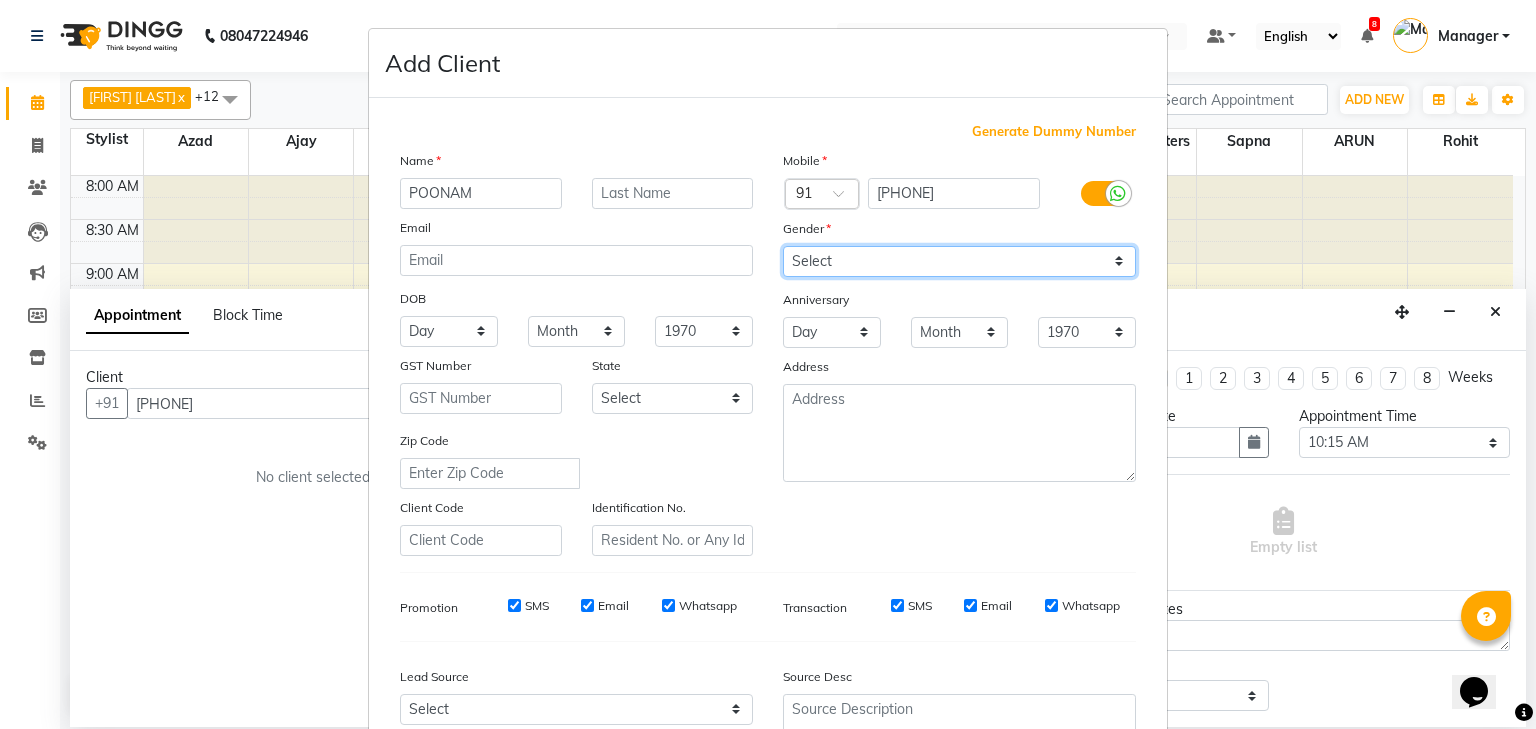 click on "Select Male Female Other Prefer Not To Say" at bounding box center [959, 261] 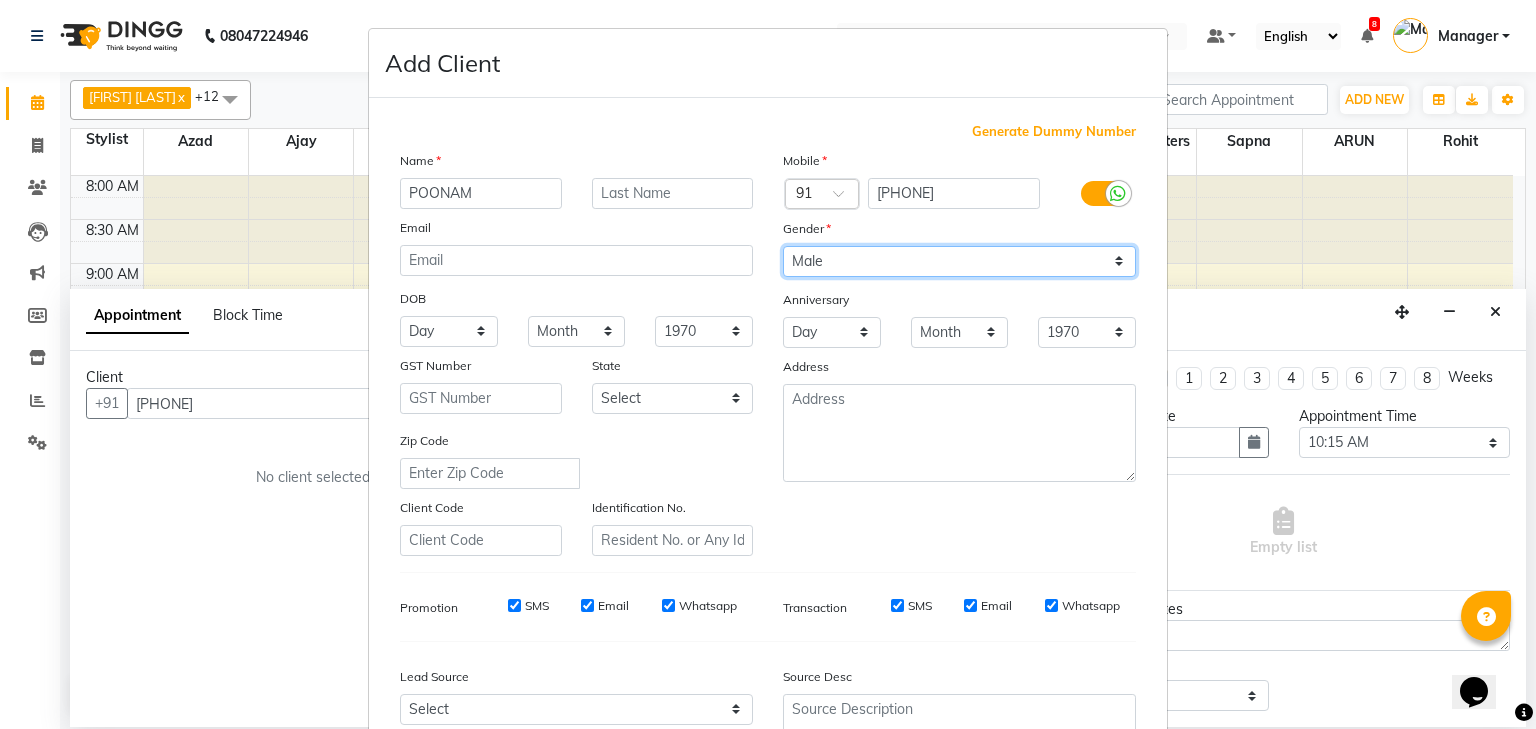 click on "Select Male Female Other Prefer Not To Say" at bounding box center (959, 261) 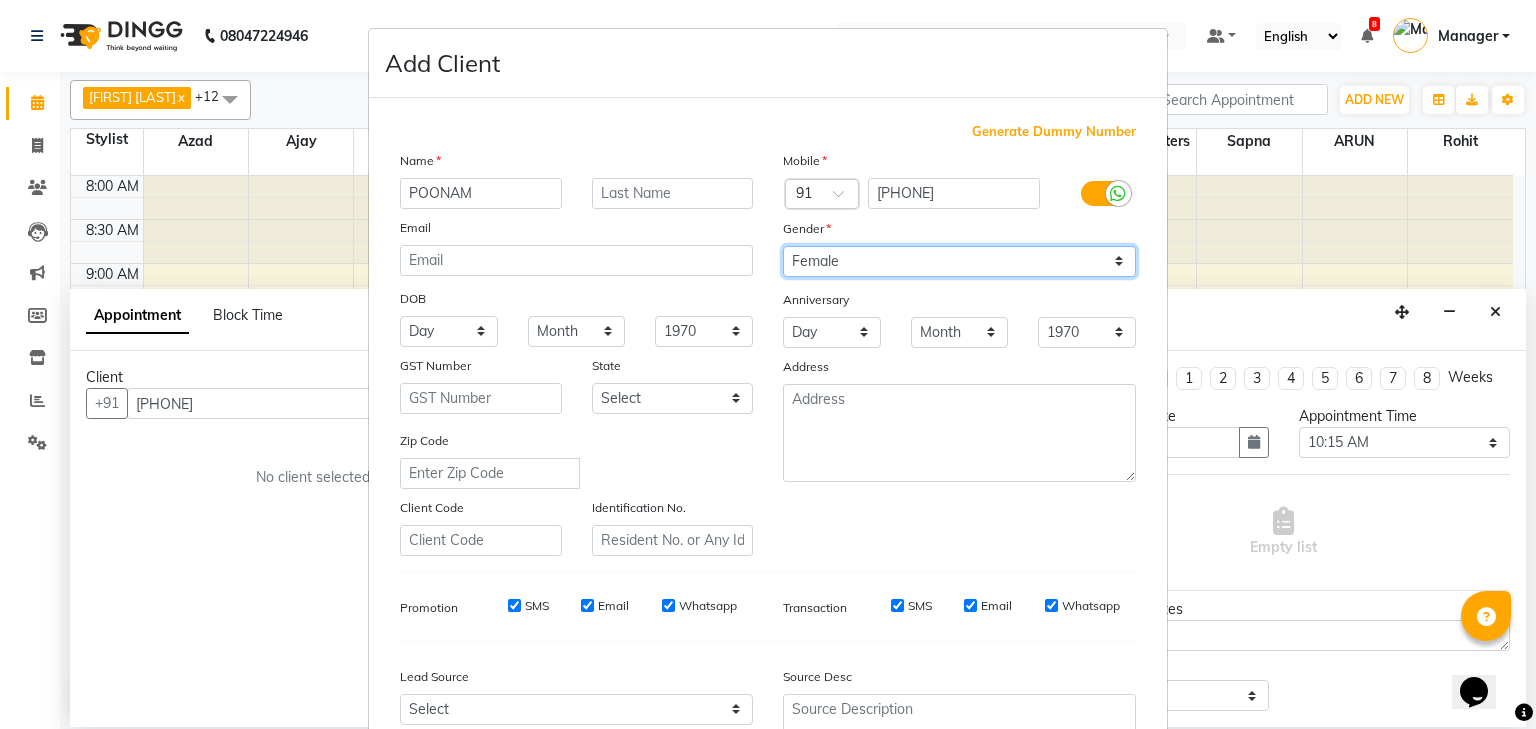 click on "Select Male Female Other Prefer Not To Say" at bounding box center (959, 261) 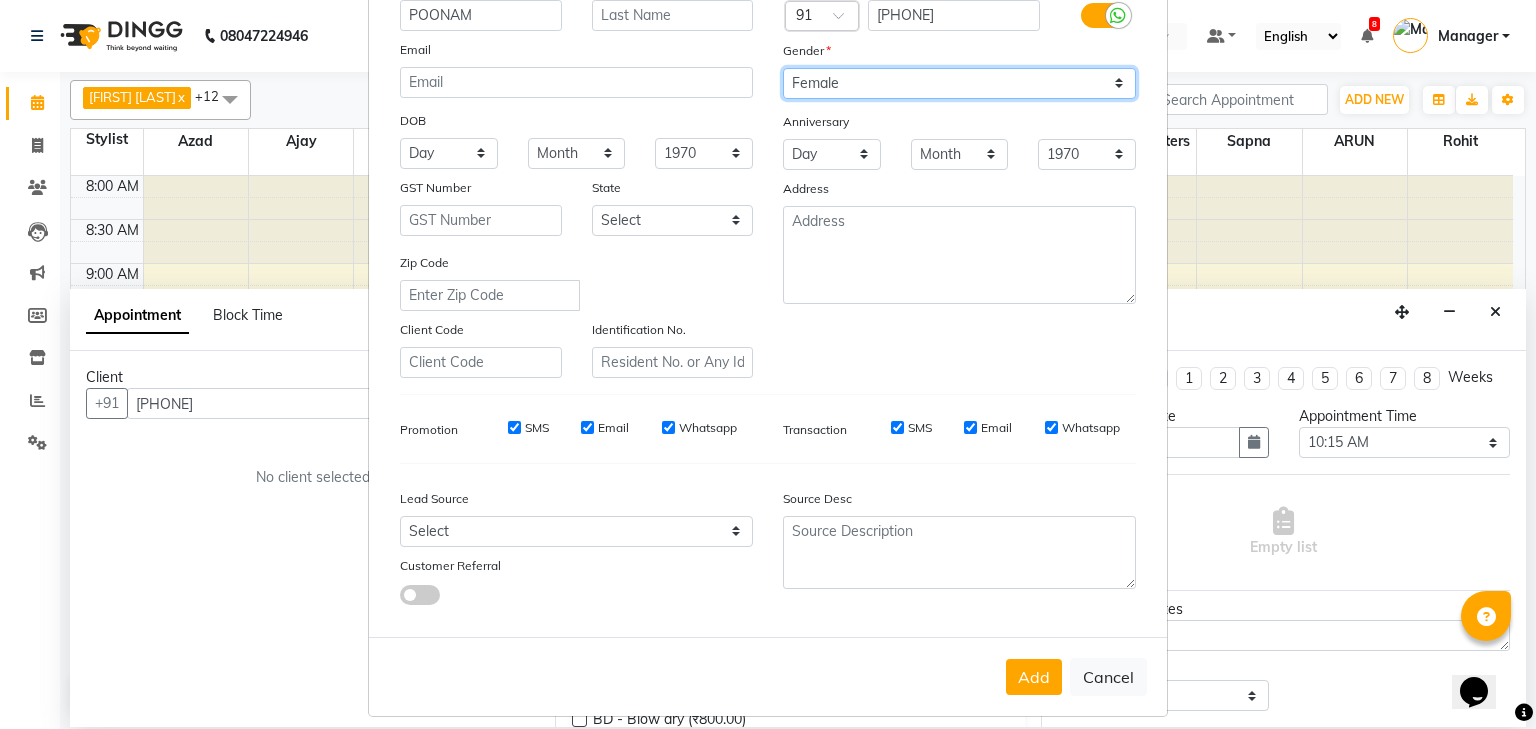 scroll, scrollTop: 204, scrollLeft: 0, axis: vertical 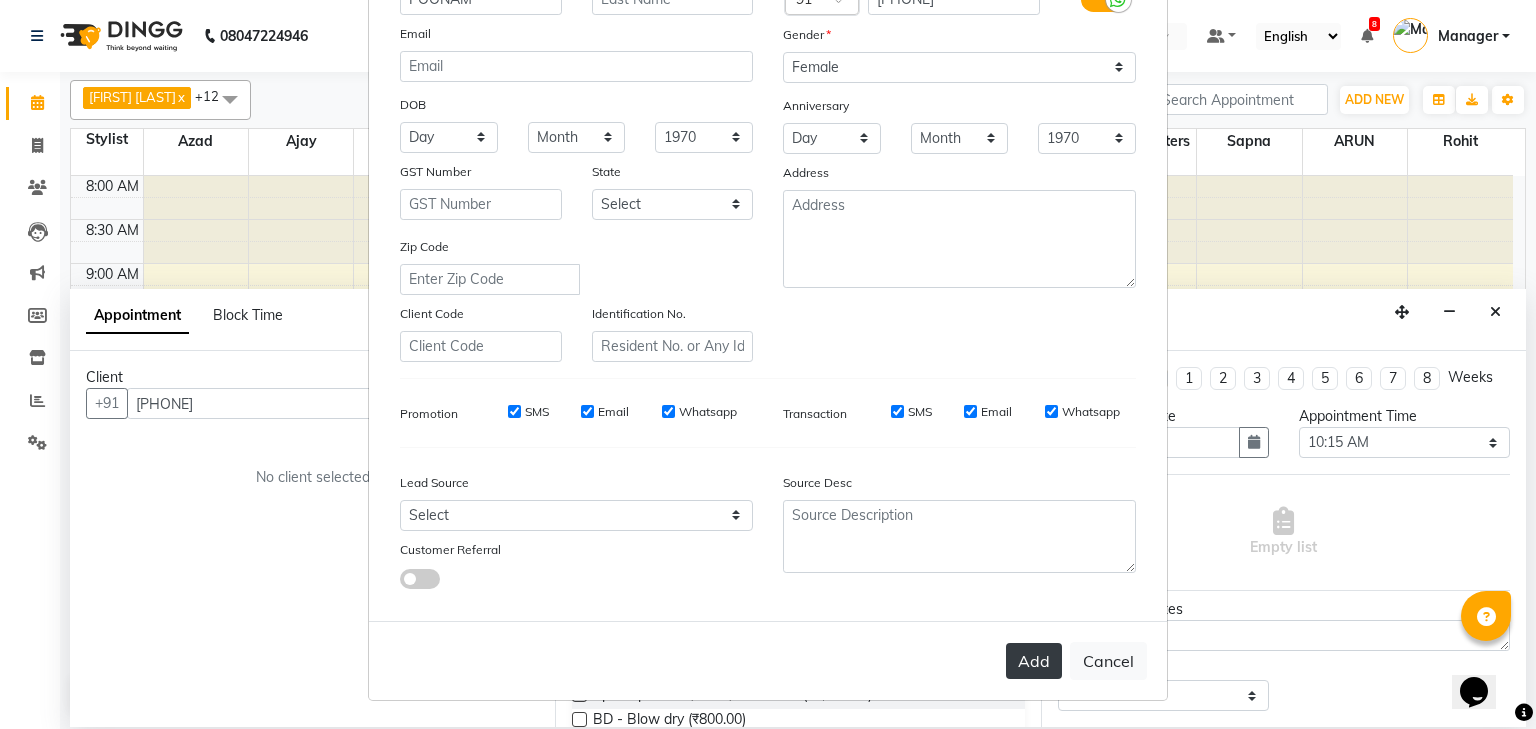 click on "Add" at bounding box center (1034, 661) 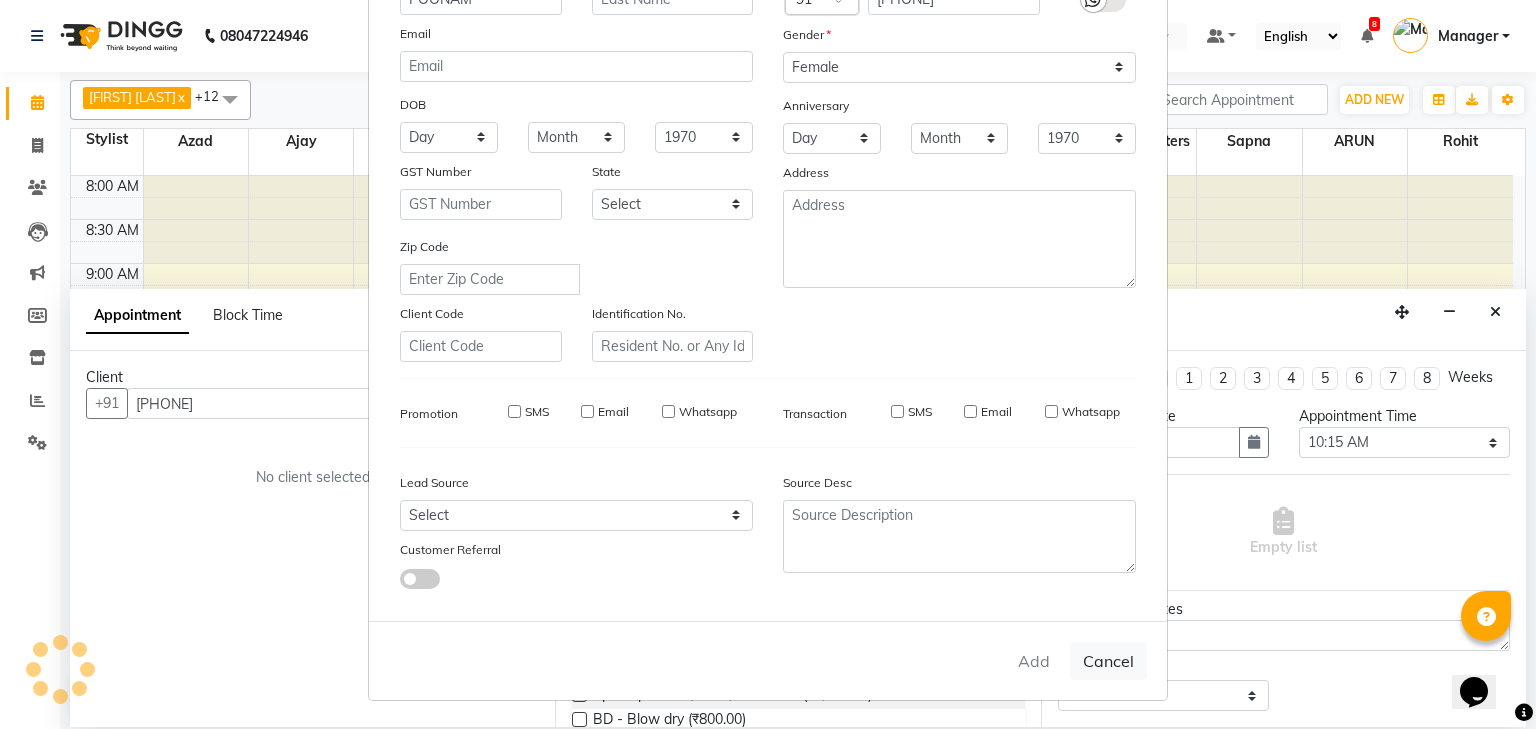type 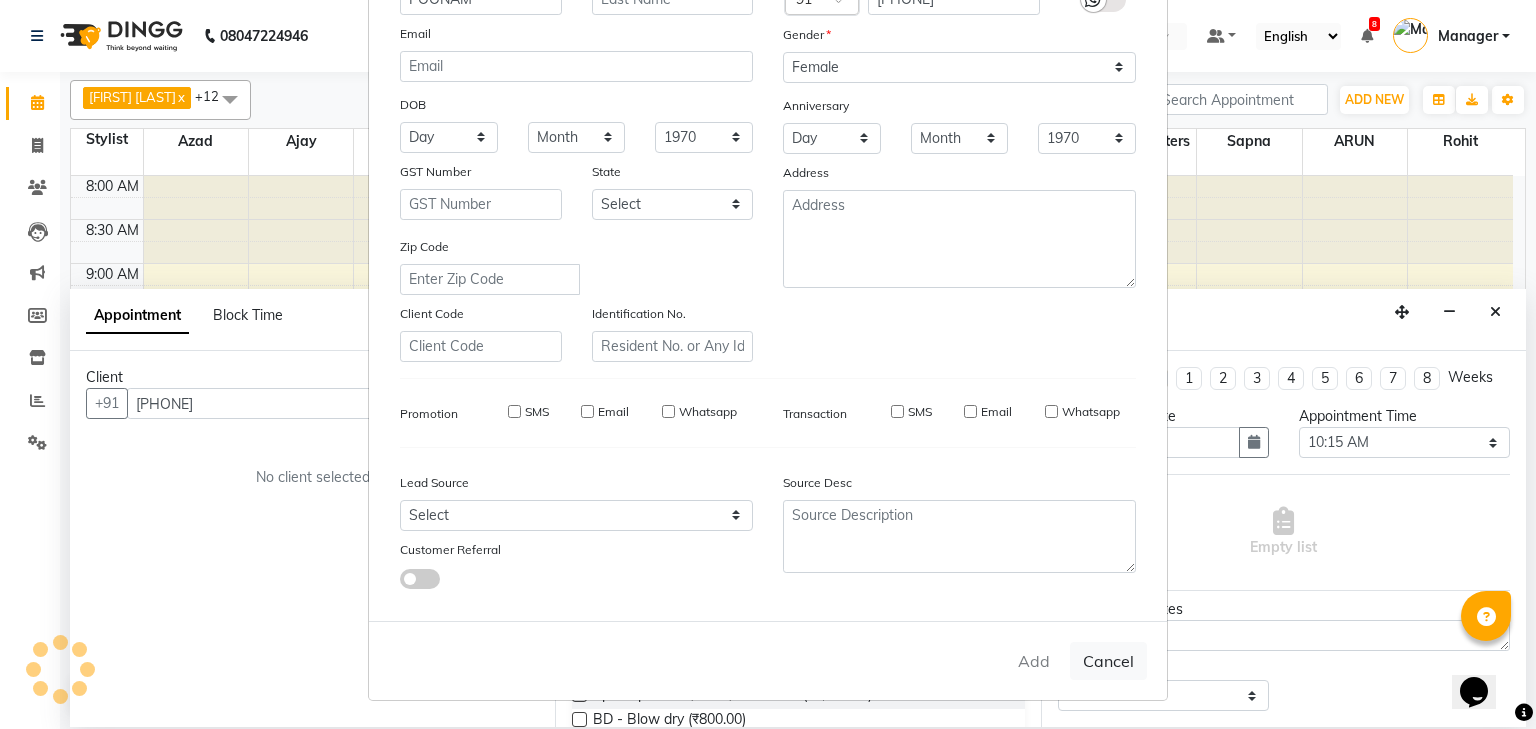 select 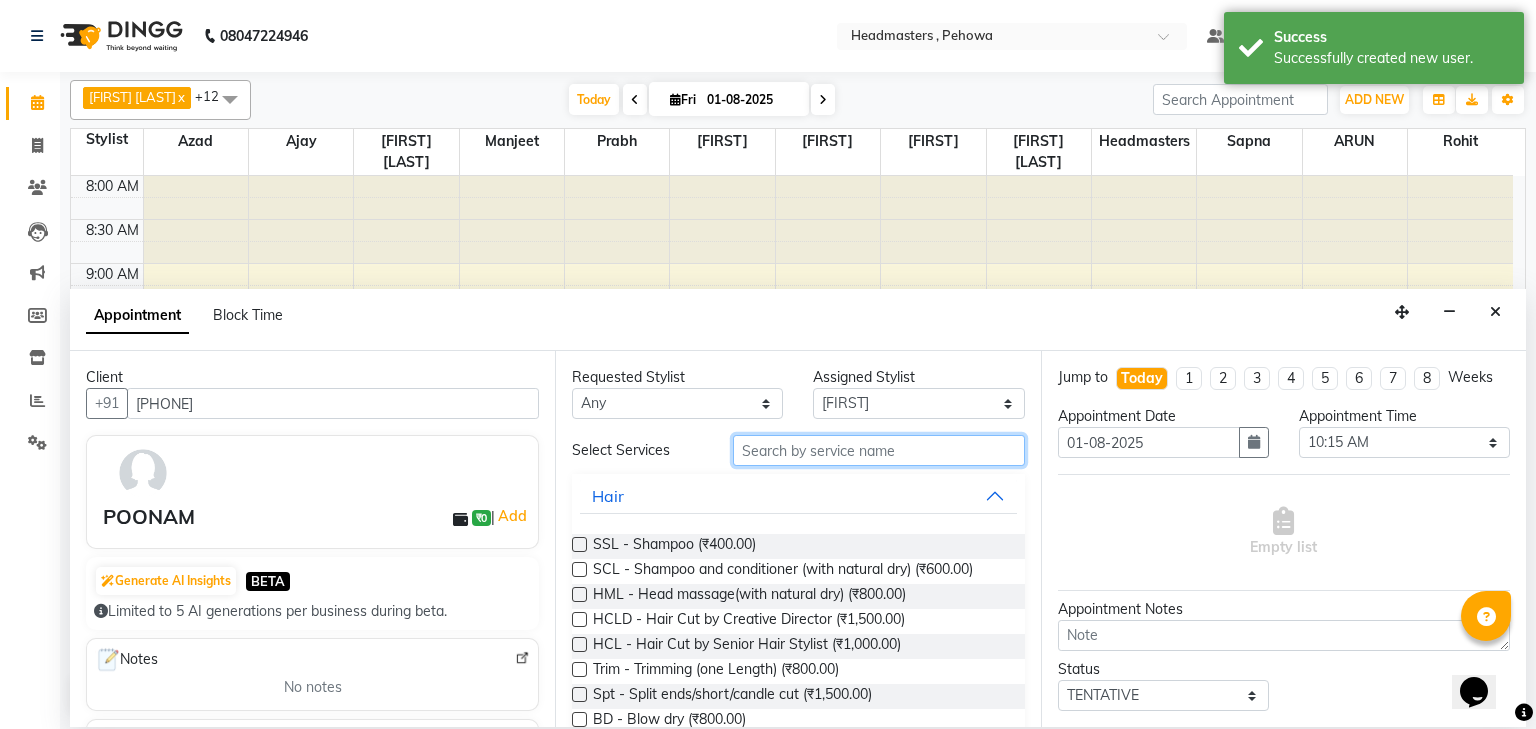 click at bounding box center [879, 450] 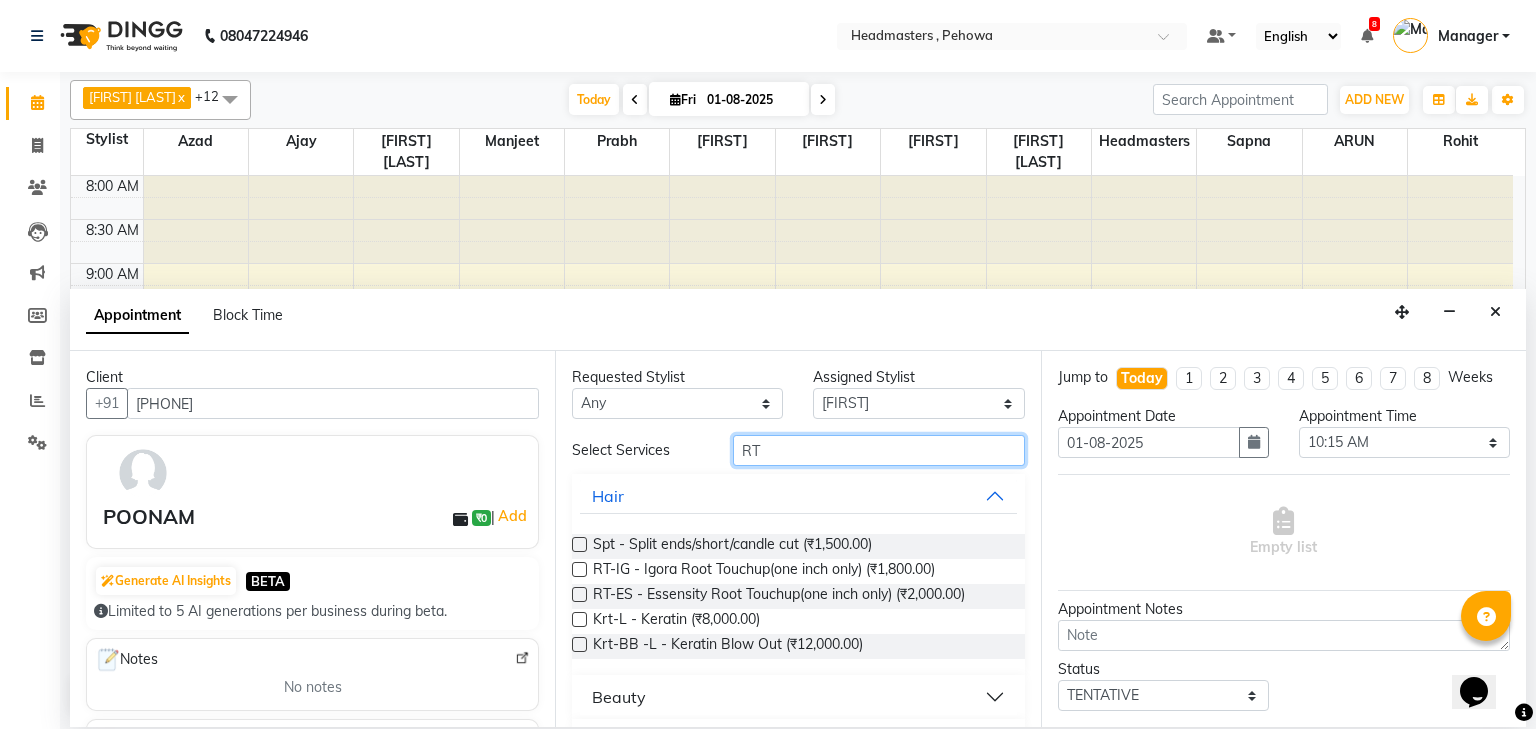 type on "RT" 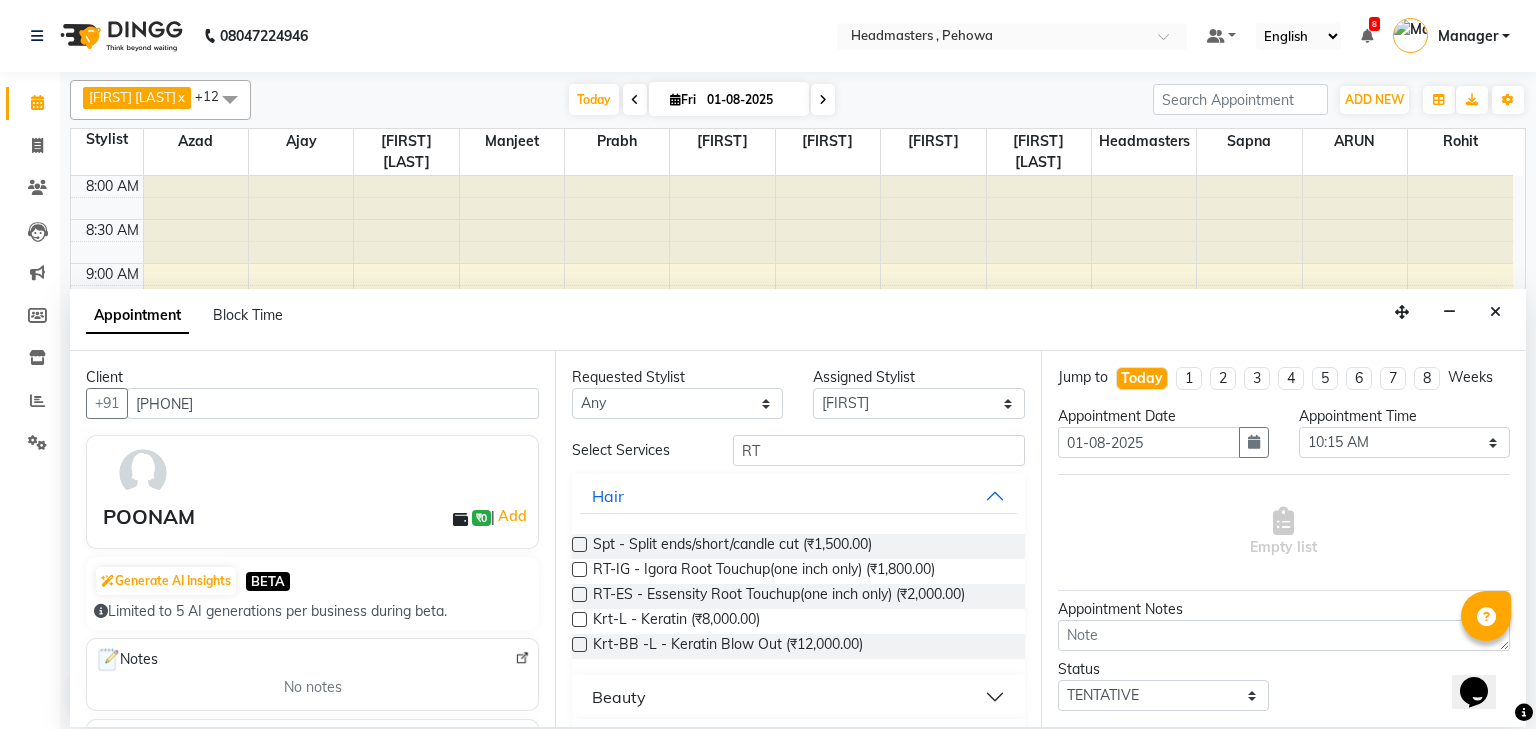 click at bounding box center (579, 594) 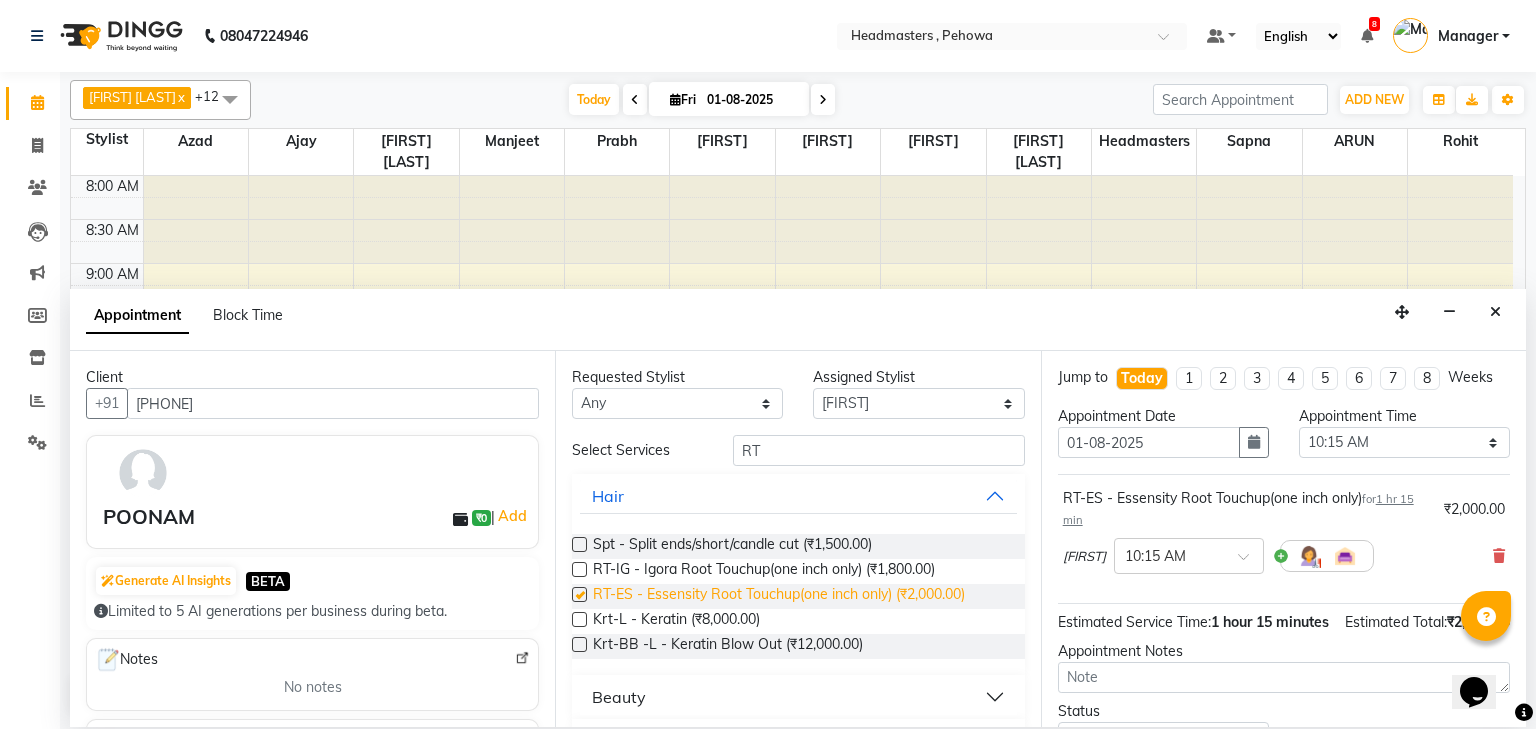 checkbox on "false" 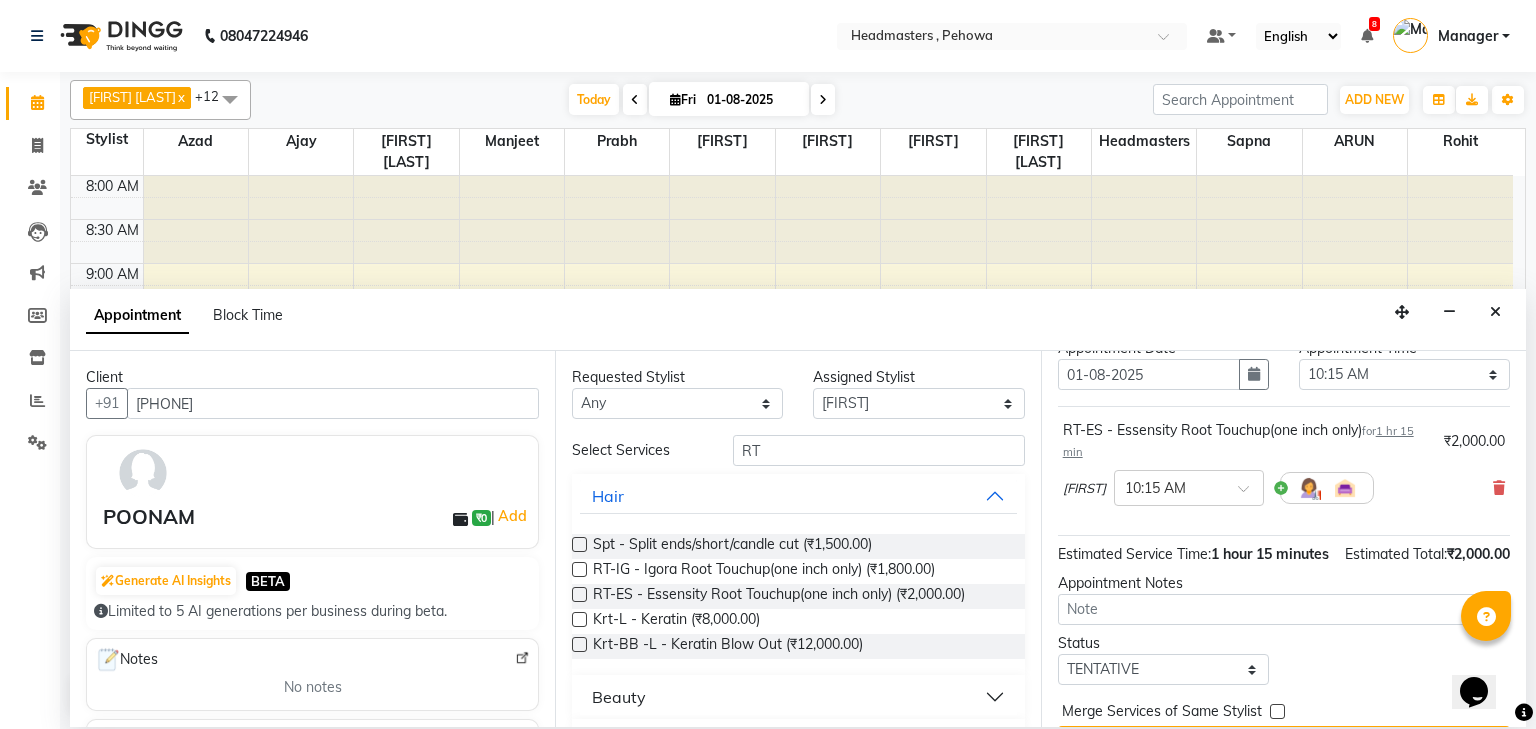 scroll, scrollTop: 139, scrollLeft: 0, axis: vertical 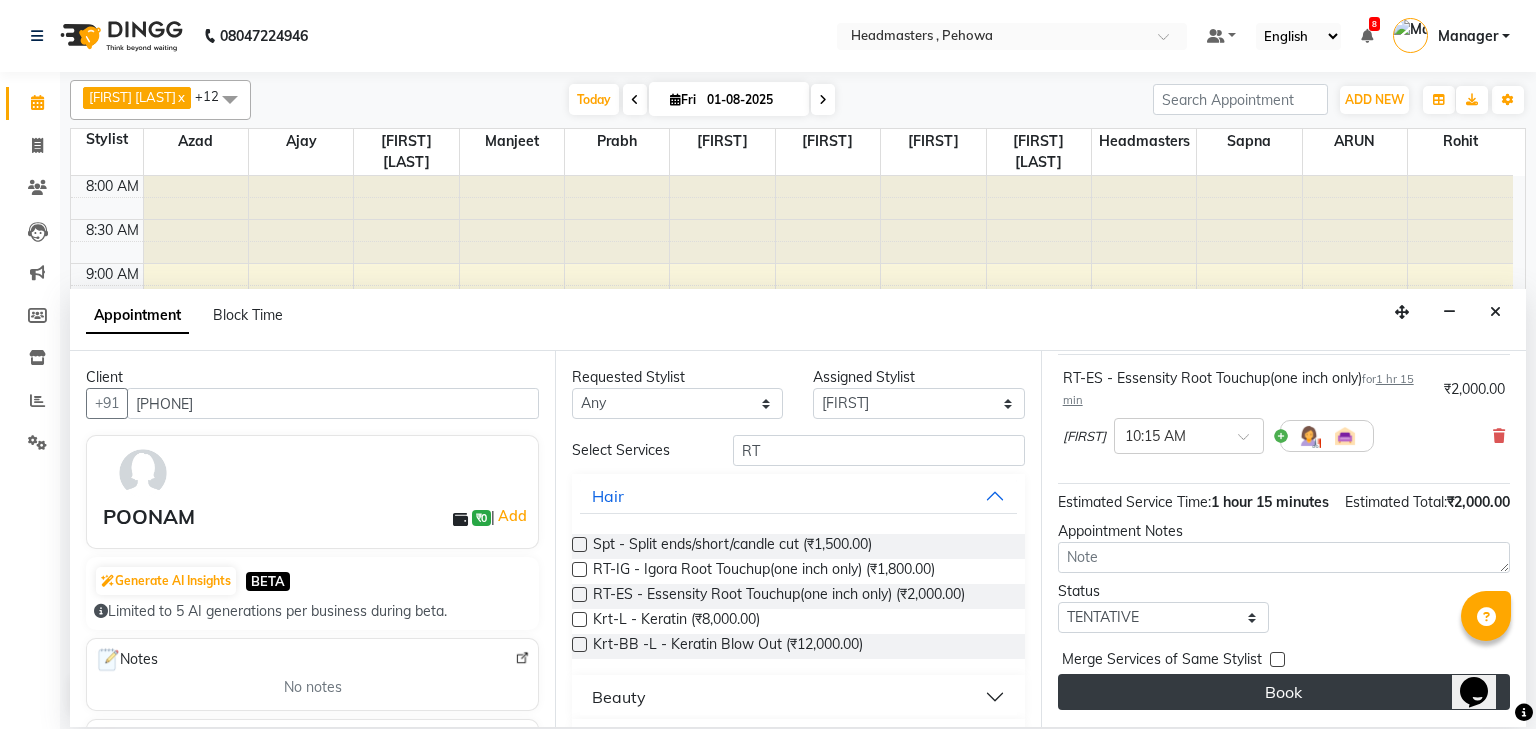 click on "Book" at bounding box center [1284, 692] 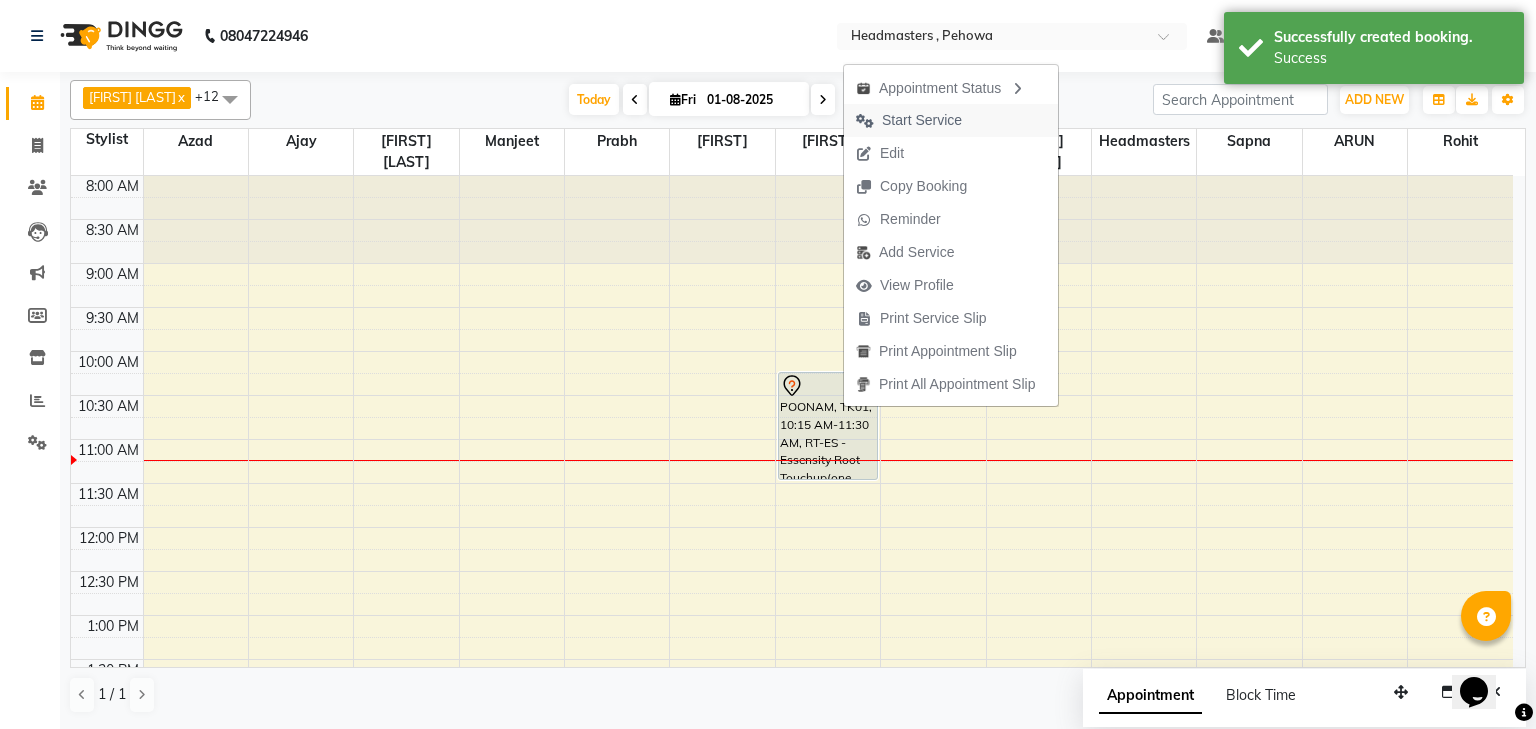 click on "Start Service" at bounding box center [922, 120] 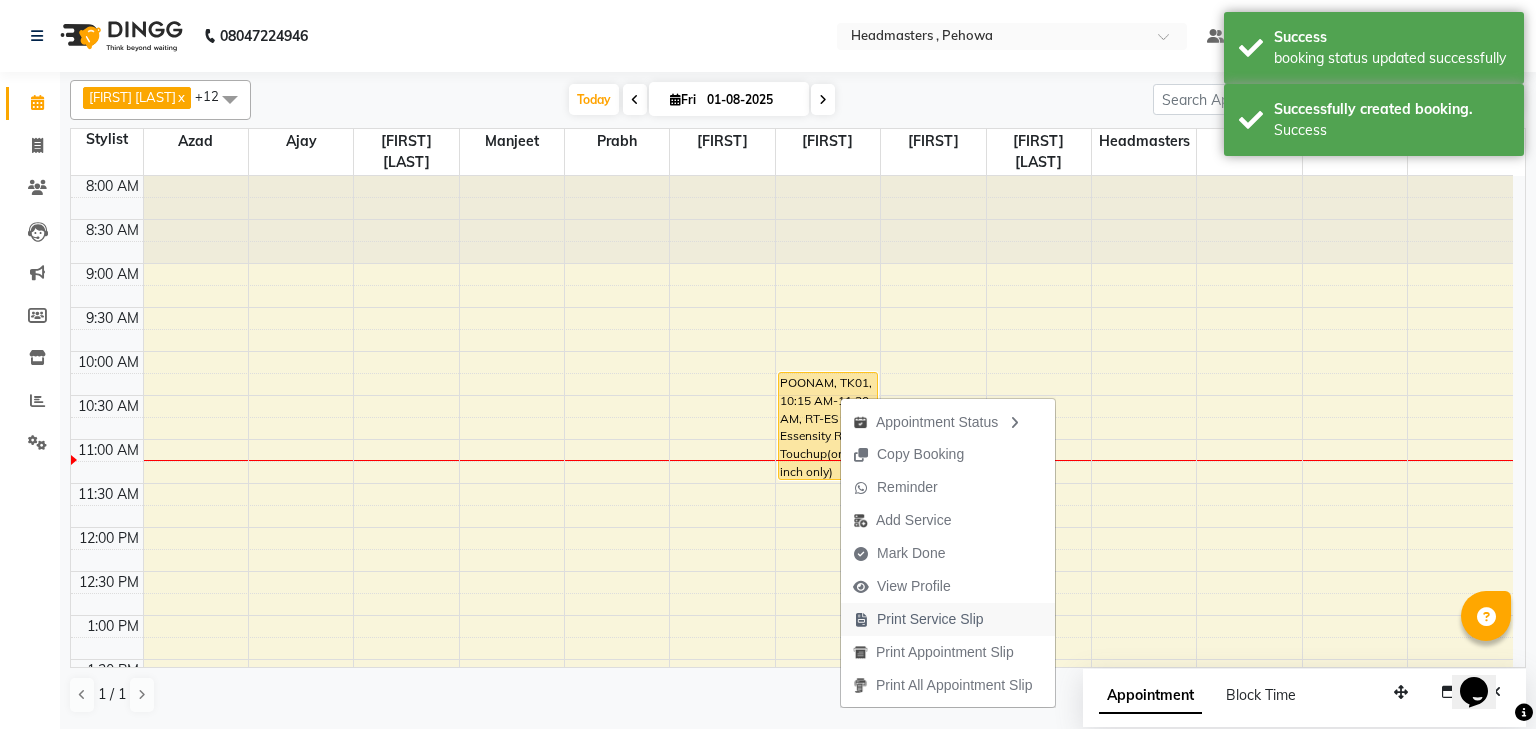 click on "Print Service Slip" at bounding box center [930, 619] 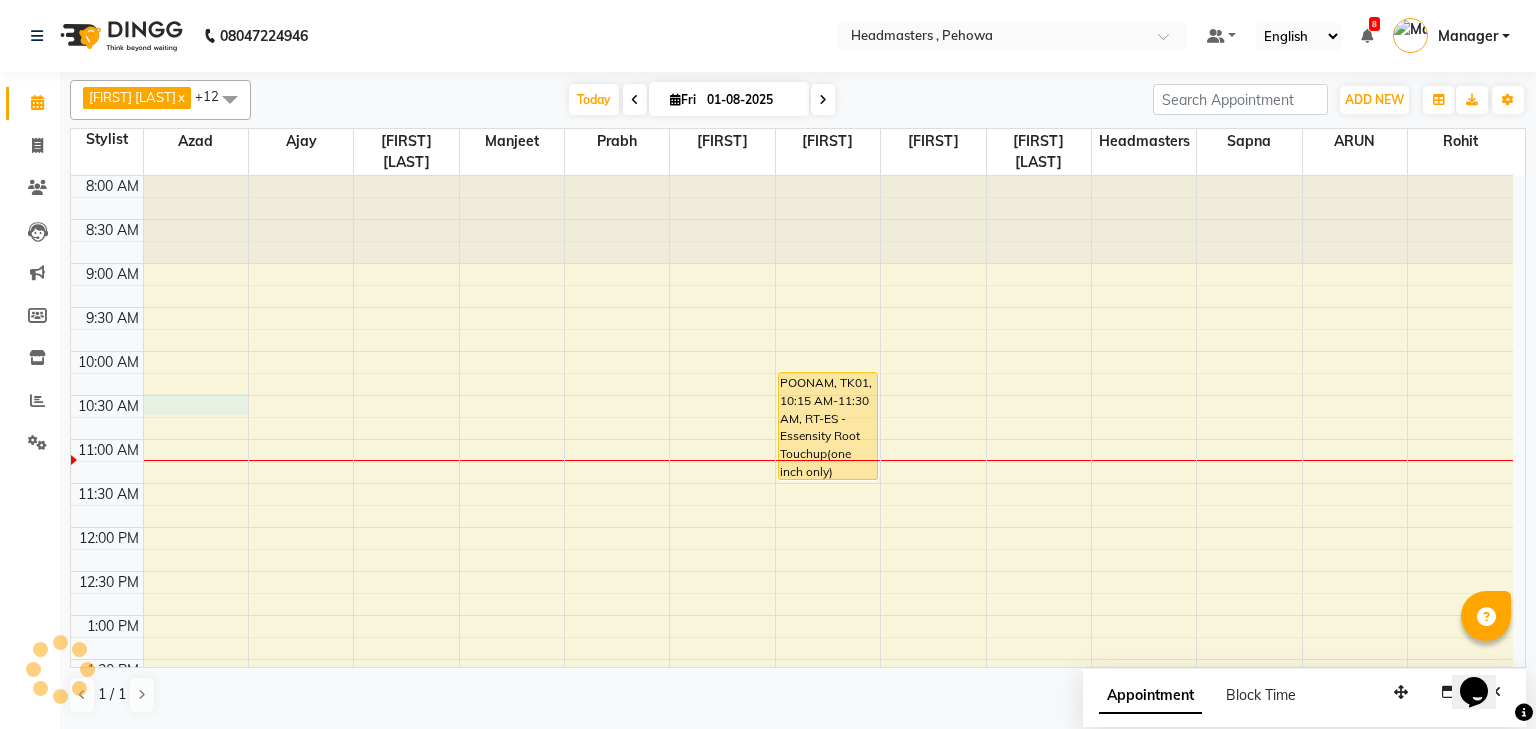 click on "[TIME] [TIME] [TIME] [TIME] [TIME] [TIME] [TIME] [TIME] [TIME] [TIME] [TIME] [TIME] [TIME] [TIME] [TIME] [TIME] [TIME] [TIME] [TIME] [TIME] [TIME] [TIME] [TIME] [TIME] [TIME] [TIME] [TIME] [TIME]    [FIRST], TK01, [TIME]-[TIME], HCG - Hair Cut by Senior Hair Stylist" at bounding box center [792, 791] 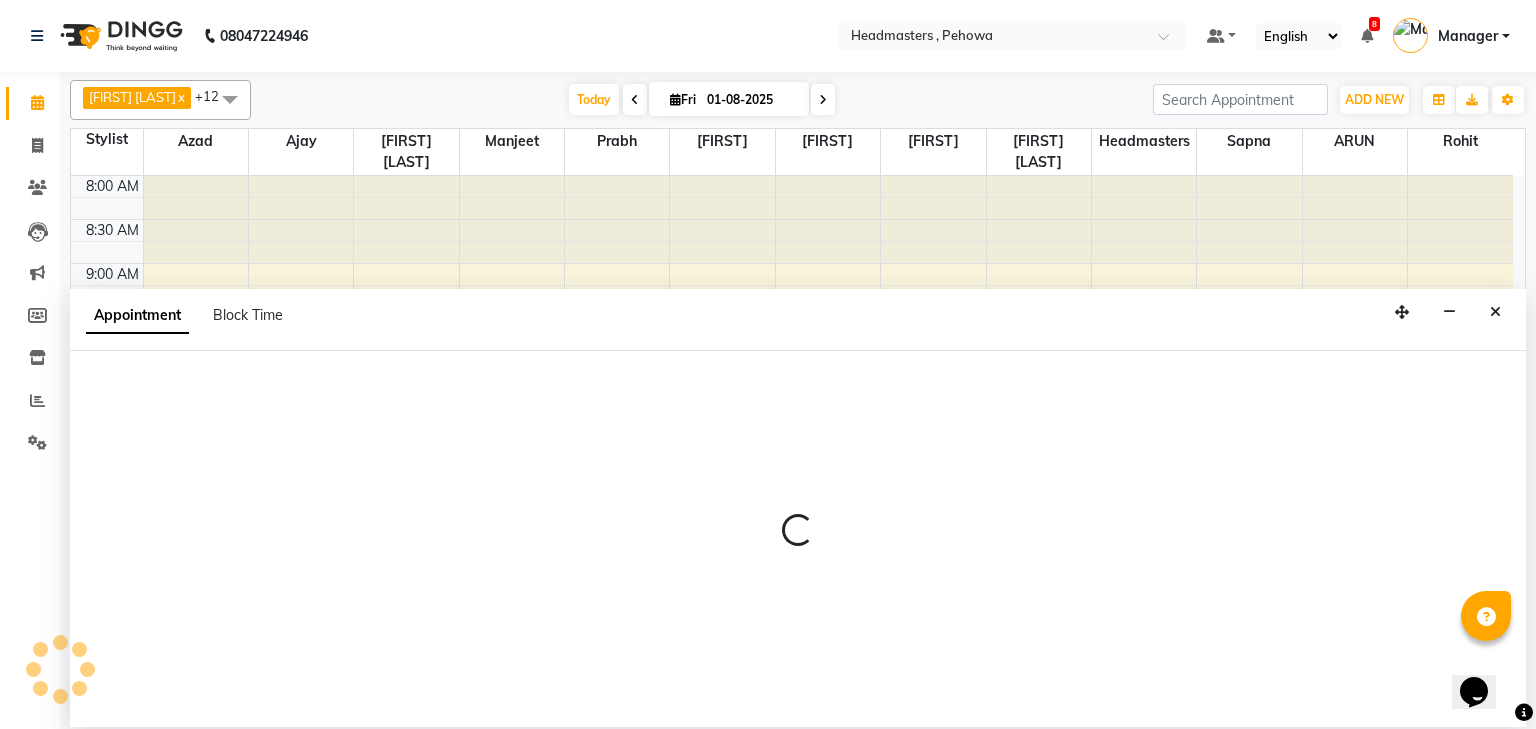 select on "68772" 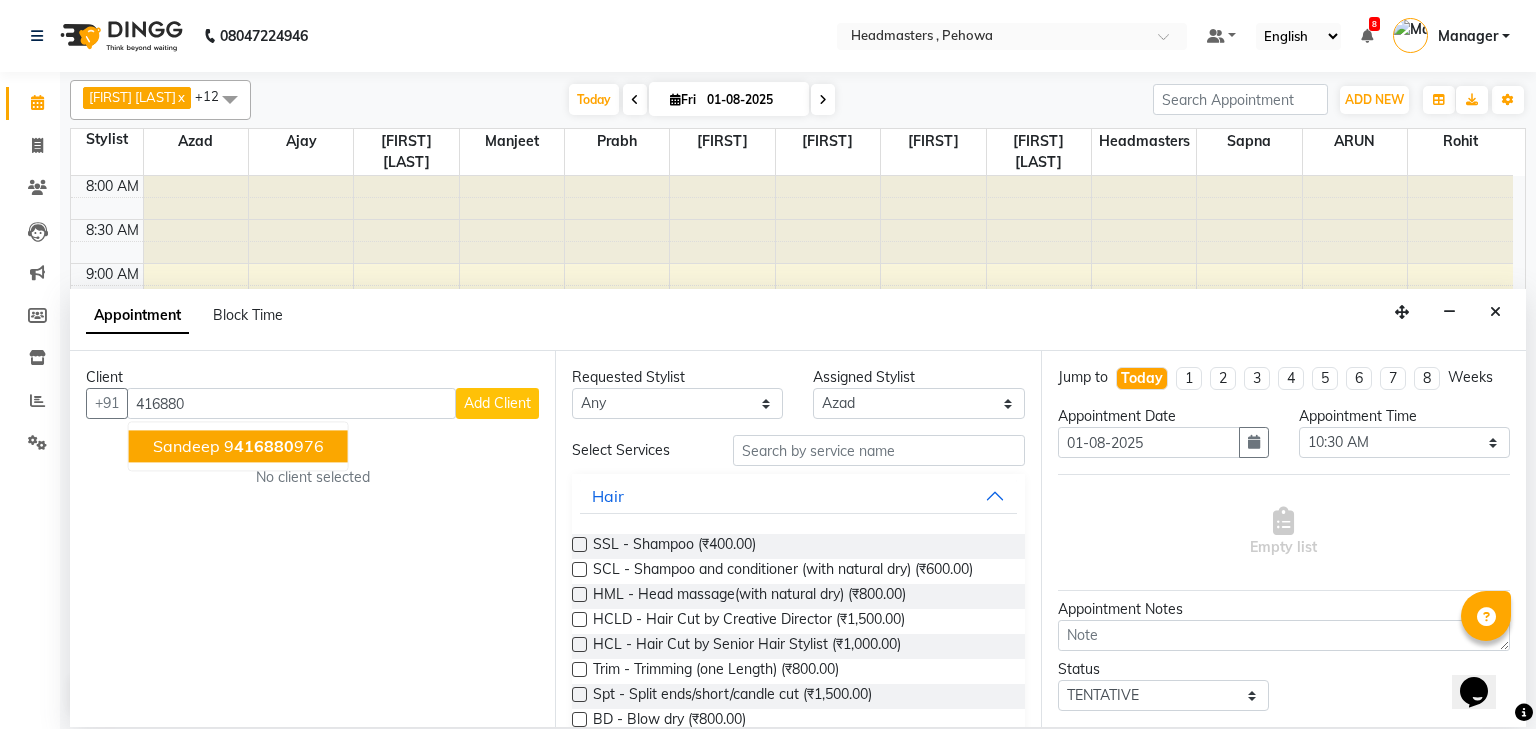 click on "[PHONE]" at bounding box center (274, 447) 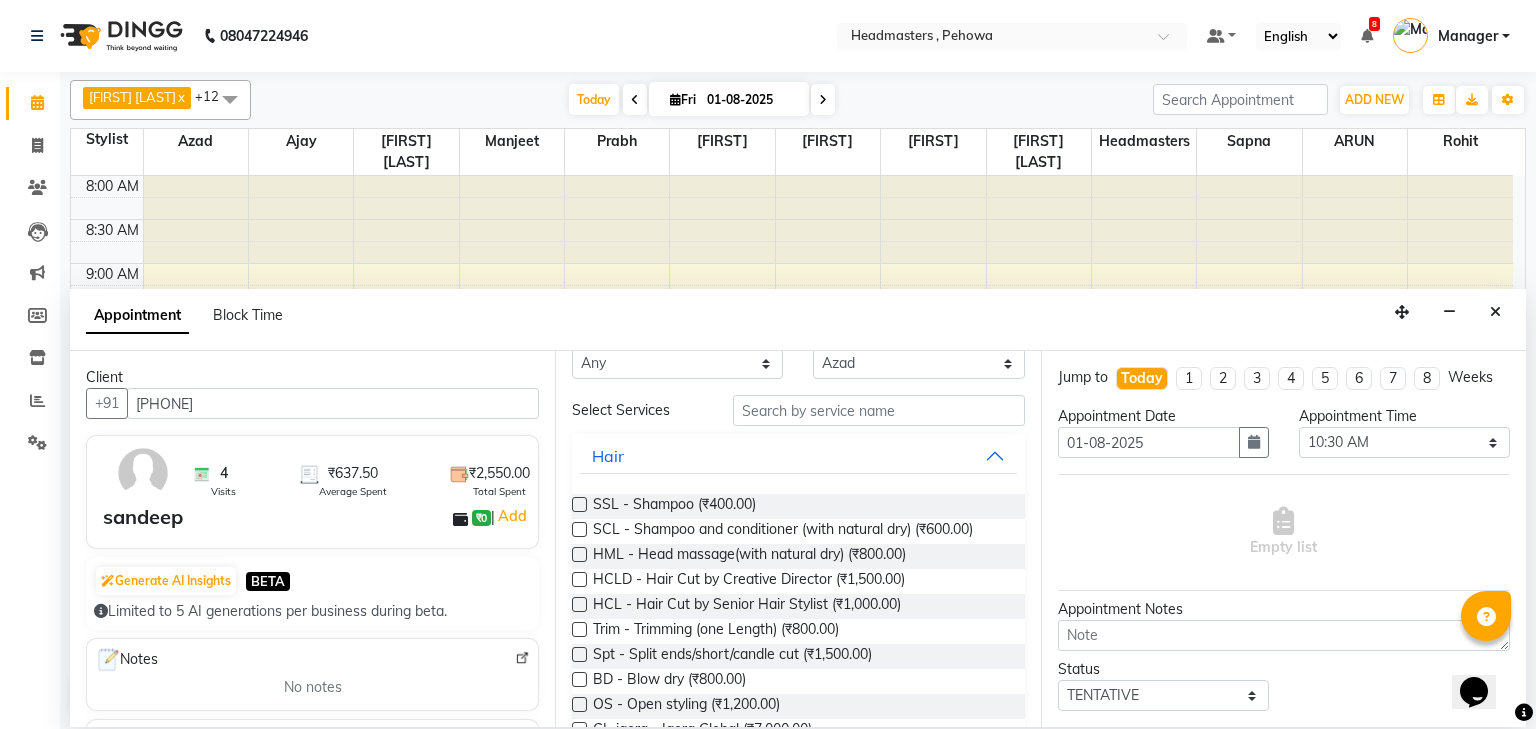 scroll, scrollTop: 80, scrollLeft: 0, axis: vertical 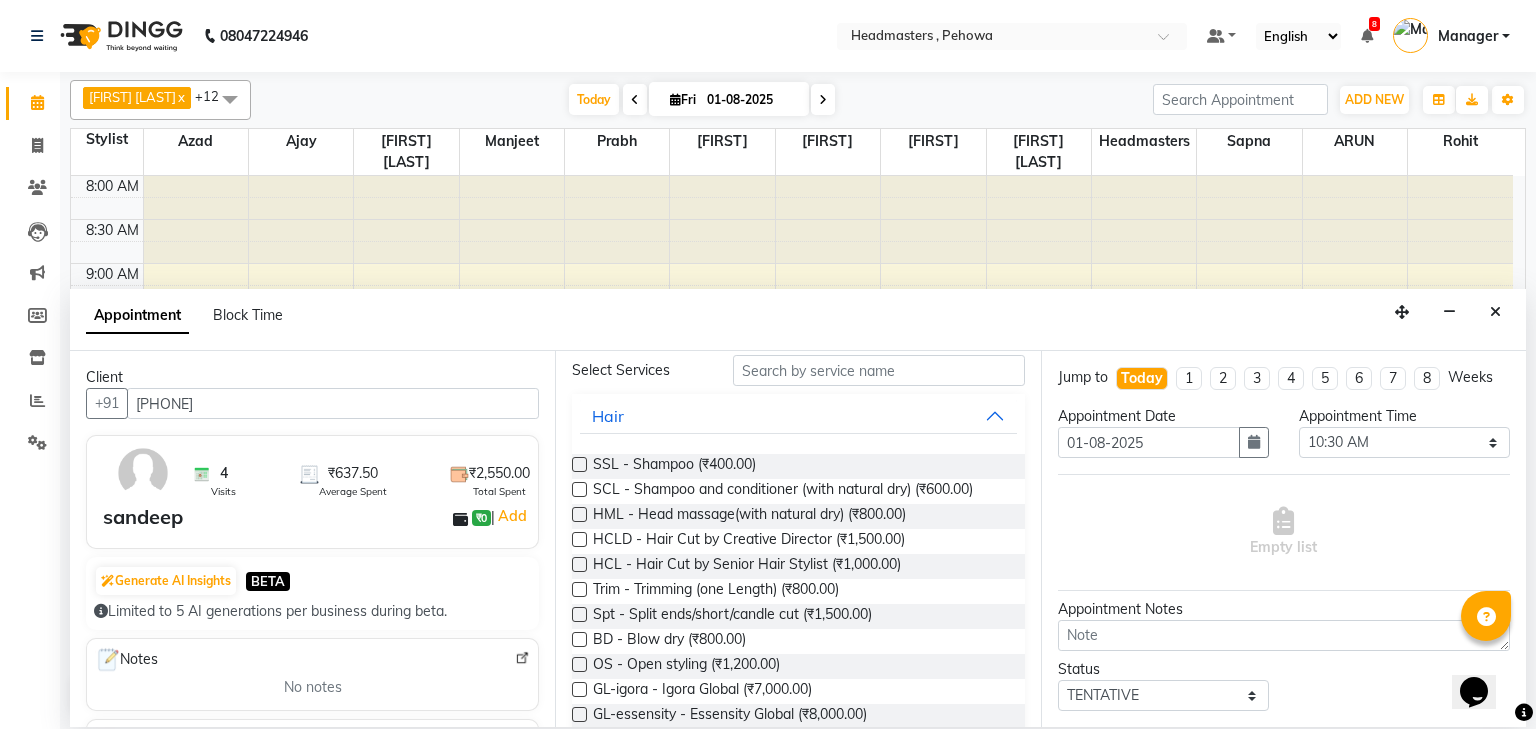 type on "[PHONE]" 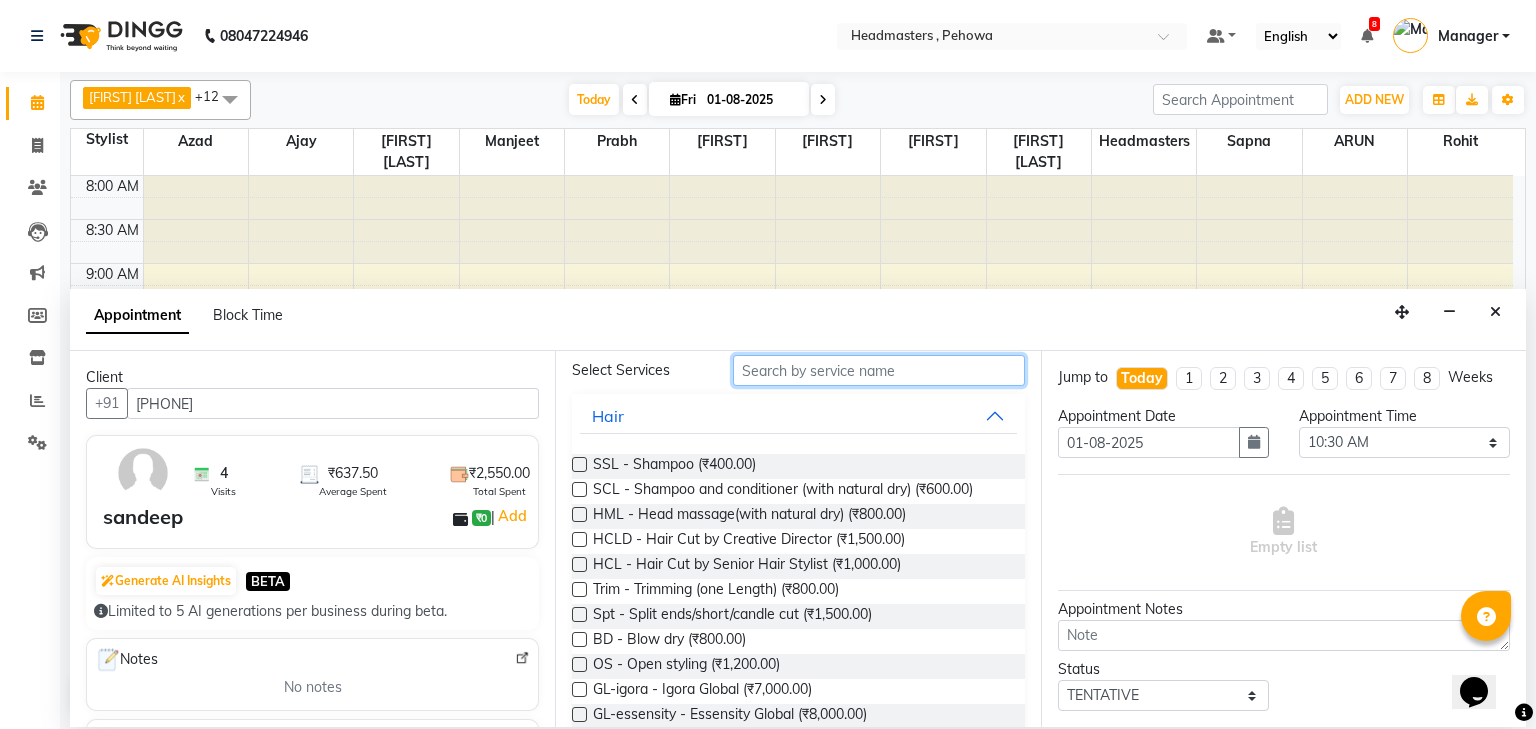 click at bounding box center [879, 370] 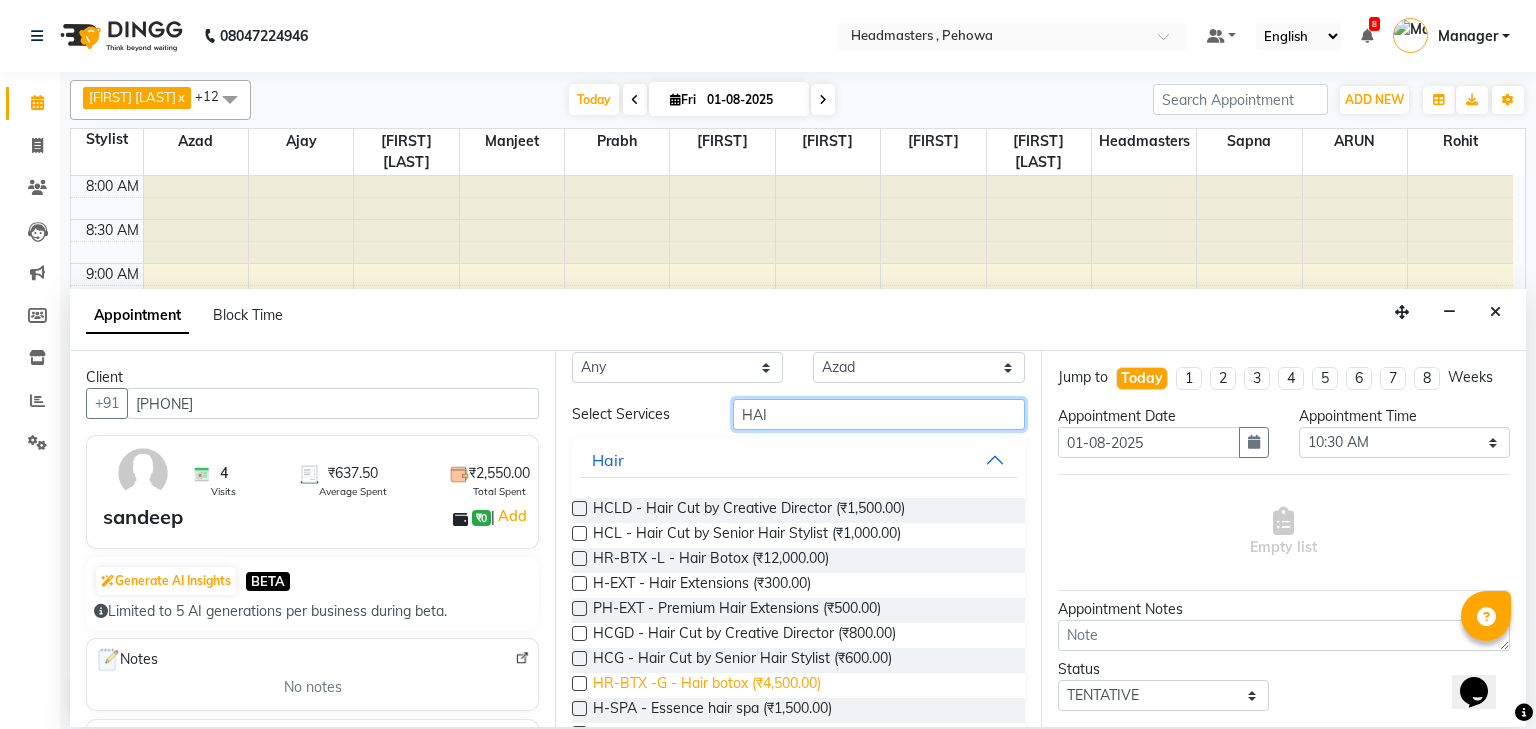 scroll, scrollTop: 0, scrollLeft: 0, axis: both 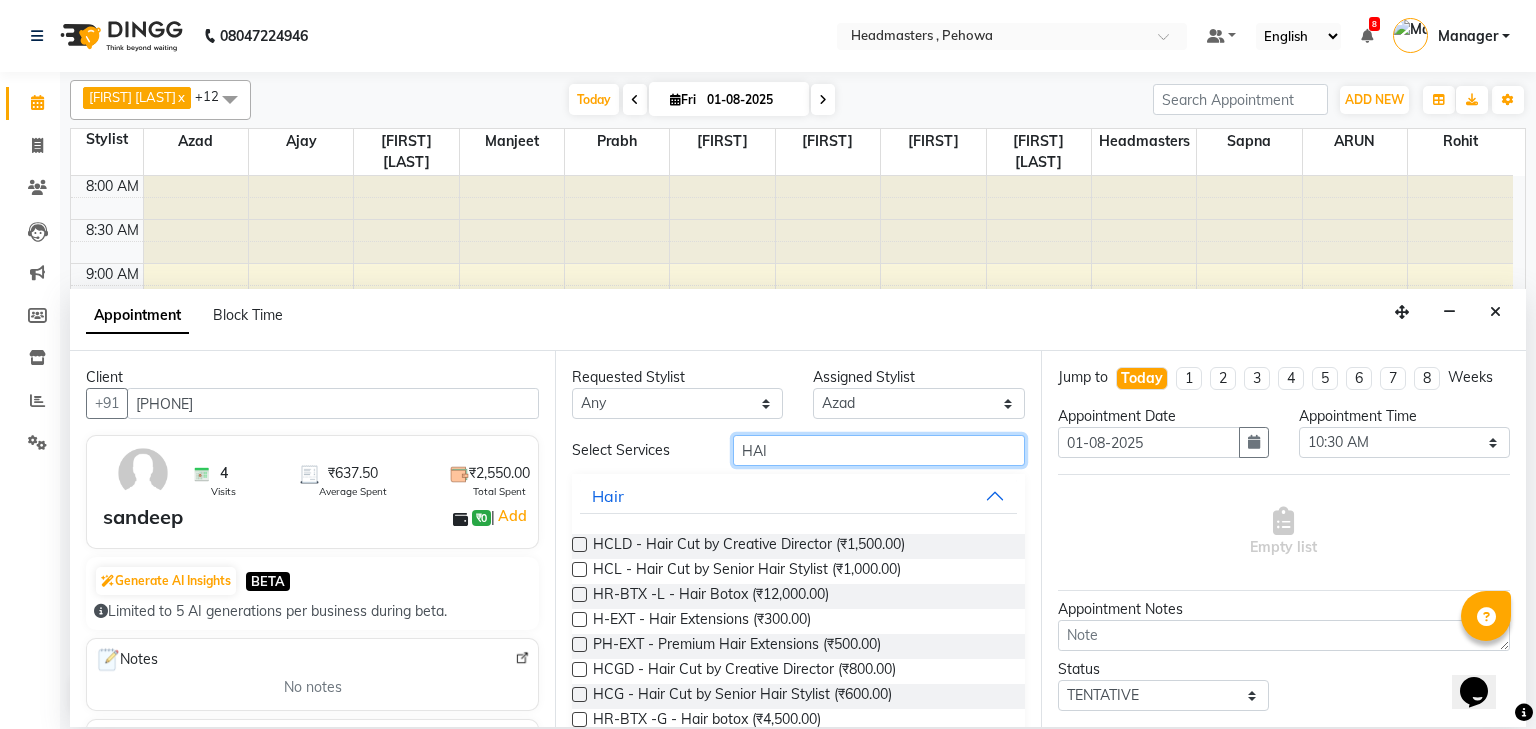 click on "HAI" at bounding box center [879, 450] 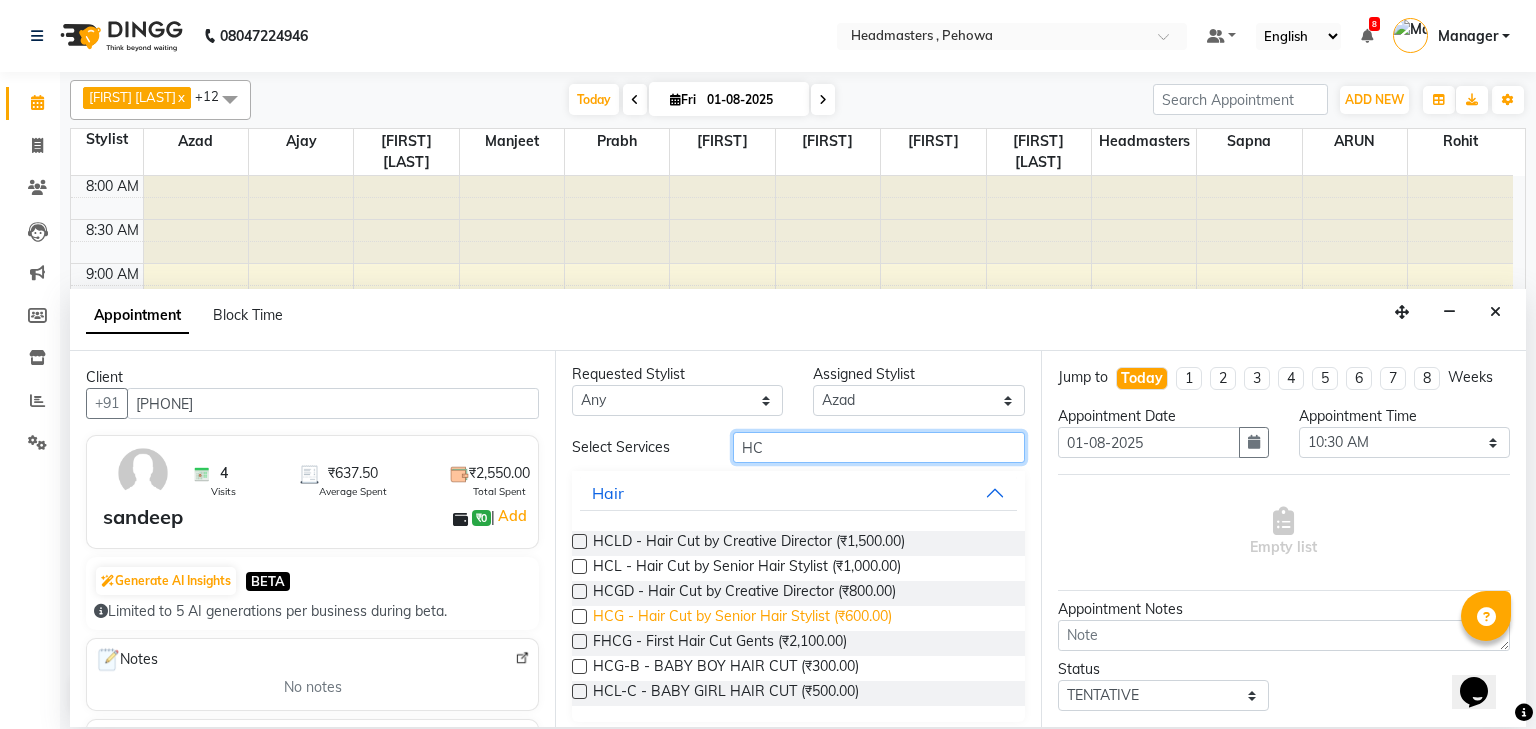 scroll, scrollTop: 0, scrollLeft: 0, axis: both 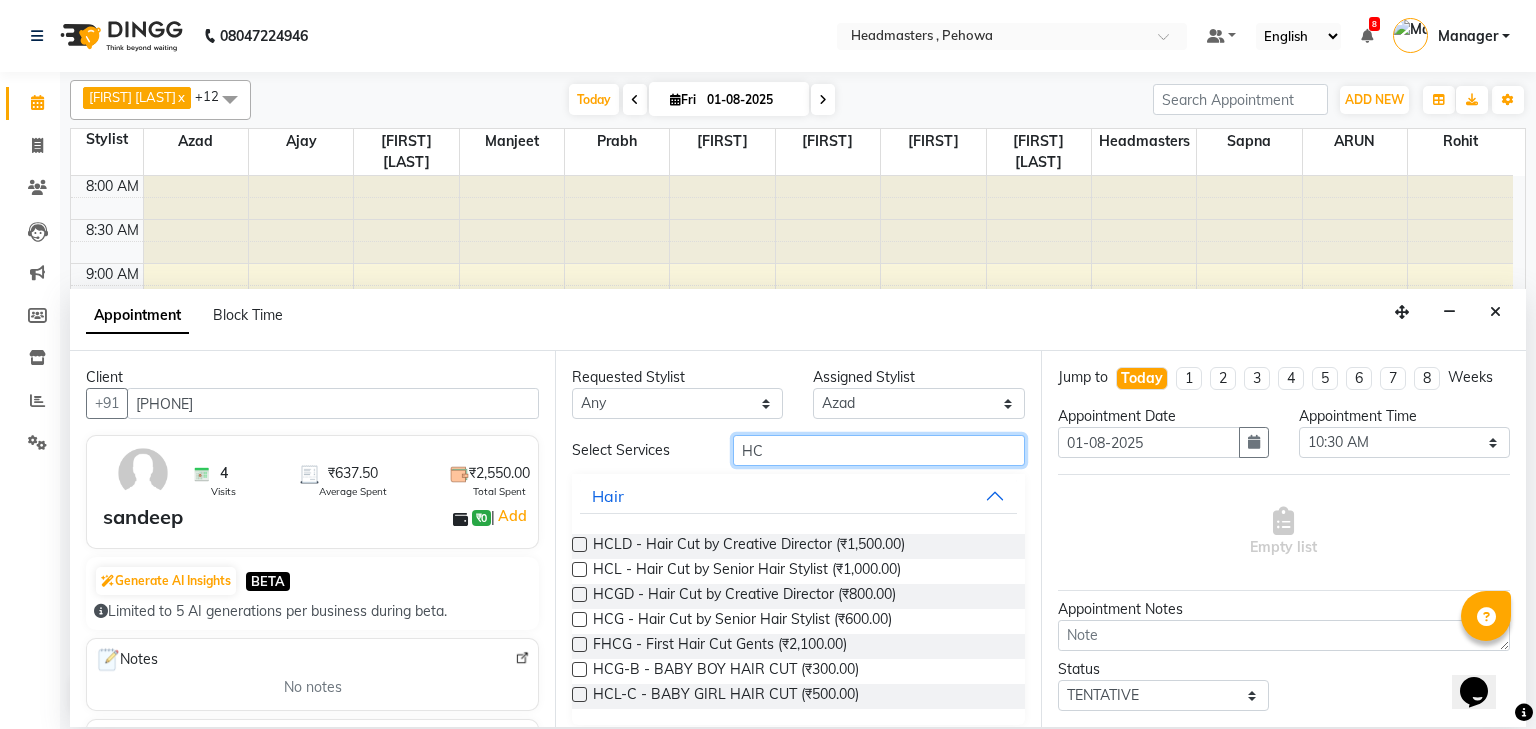 type on "HC" 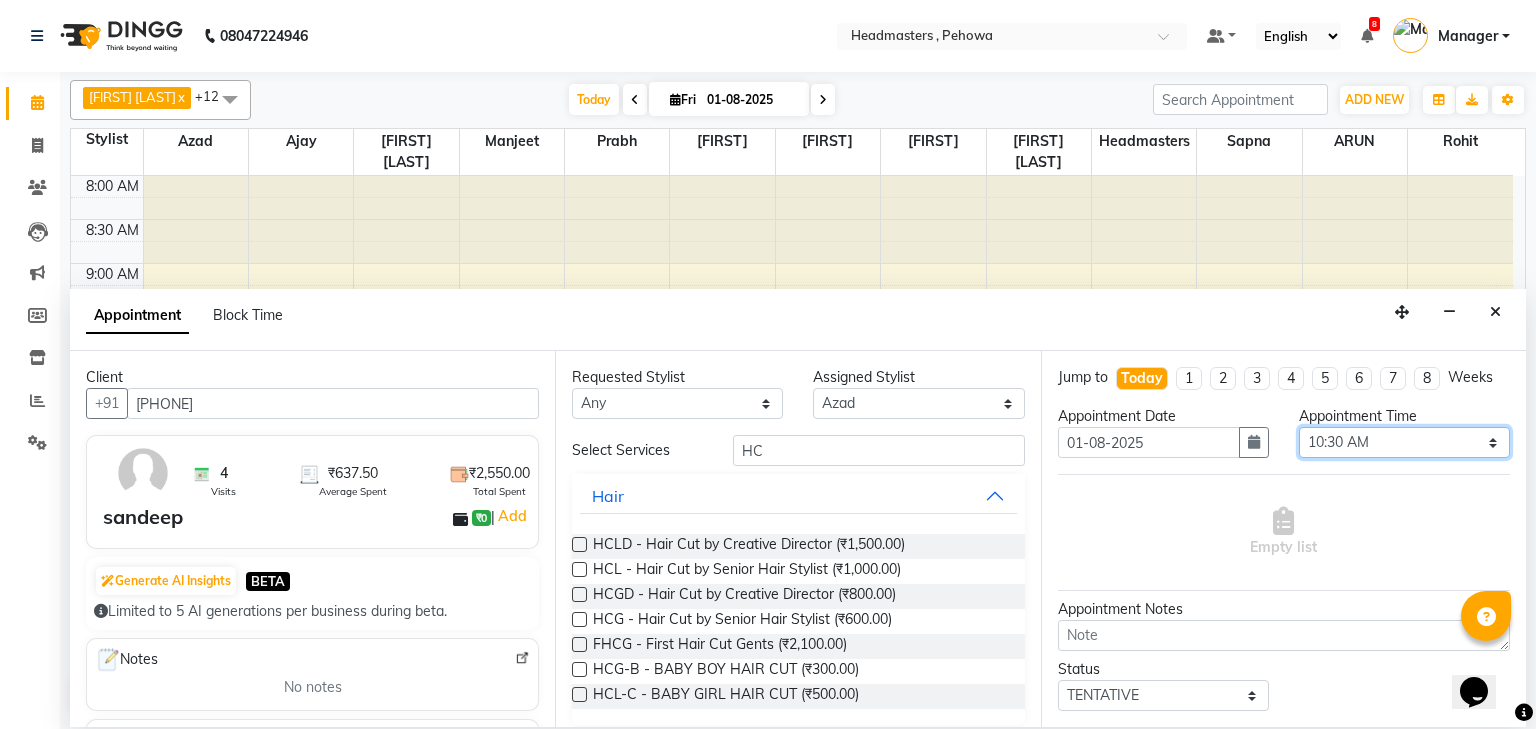 click on "Select 09:00 AM 09:15 AM 09:30 AM 09:45 AM 10:00 AM 10:15 AM 10:30 AM 10:45 AM 11:00 AM 11:15 AM 11:30 AM 11:45 AM 12:00 PM 12:15 PM 12:30 PM 12:45 PM 01:00 PM 01:15 PM 01:30 PM 01:45 PM 02:00 PM 02:15 PM 02:30 PM 02:45 PM 03:00 PM 03:15 PM 03:30 PM 03:45 PM 04:00 PM 04:15 PM 04:30 PM 04:45 PM 05:00 PM 05:15 PM 05:30 PM 05:45 PM 06:00 PM 06:15 PM 06:30 PM 06:45 PM 07:00 PM 07:15 PM 07:30 PM 07:45 PM 08:00 PM 08:15 PM 08:30 PM 08:45 PM 09:00 PM" at bounding box center (1404, 442) 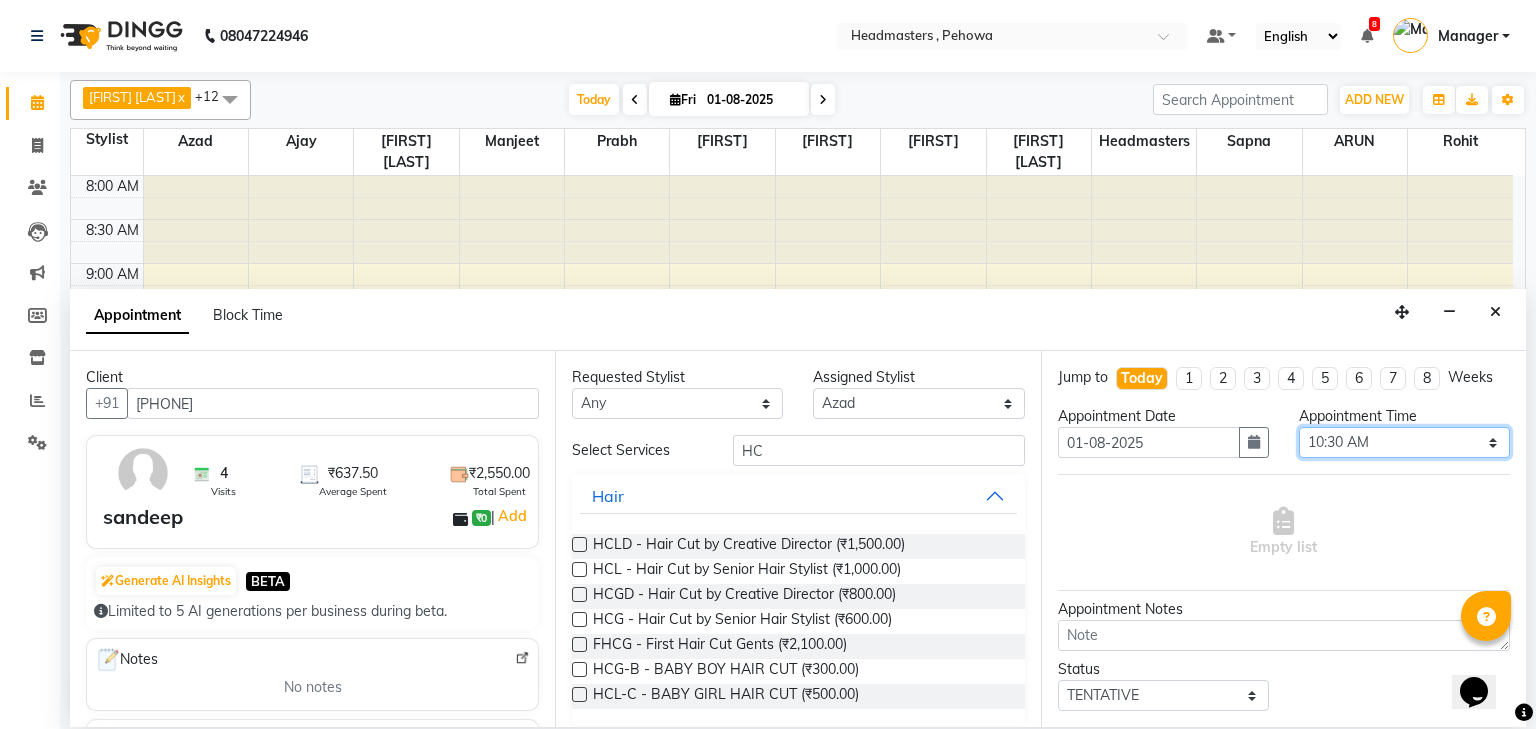 select on "675" 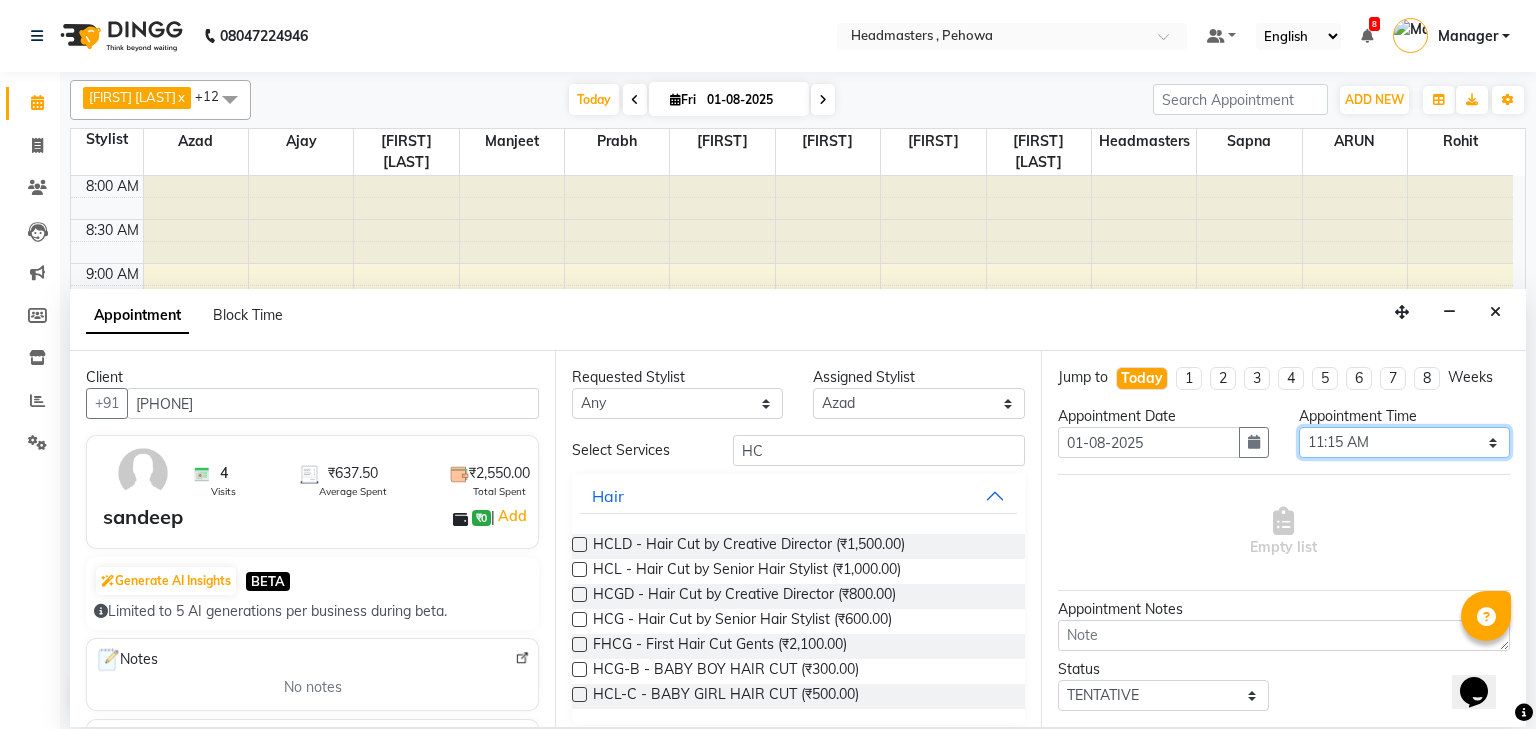 click on "Select 09:00 AM 09:15 AM 09:30 AM 09:45 AM 10:00 AM 10:15 AM 10:30 AM 10:45 AM 11:00 AM 11:15 AM 11:30 AM 11:45 AM 12:00 PM 12:15 PM 12:30 PM 12:45 PM 01:00 PM 01:15 PM 01:30 PM 01:45 PM 02:00 PM 02:15 PM 02:30 PM 02:45 PM 03:00 PM 03:15 PM 03:30 PM 03:45 PM 04:00 PM 04:15 PM 04:30 PM 04:45 PM 05:00 PM 05:15 PM 05:30 PM 05:45 PM 06:00 PM 06:15 PM 06:30 PM 06:45 PM 07:00 PM 07:15 PM 07:30 PM 07:45 PM 08:00 PM 08:15 PM 08:30 PM 08:45 PM 09:00 PM" at bounding box center [1404, 442] 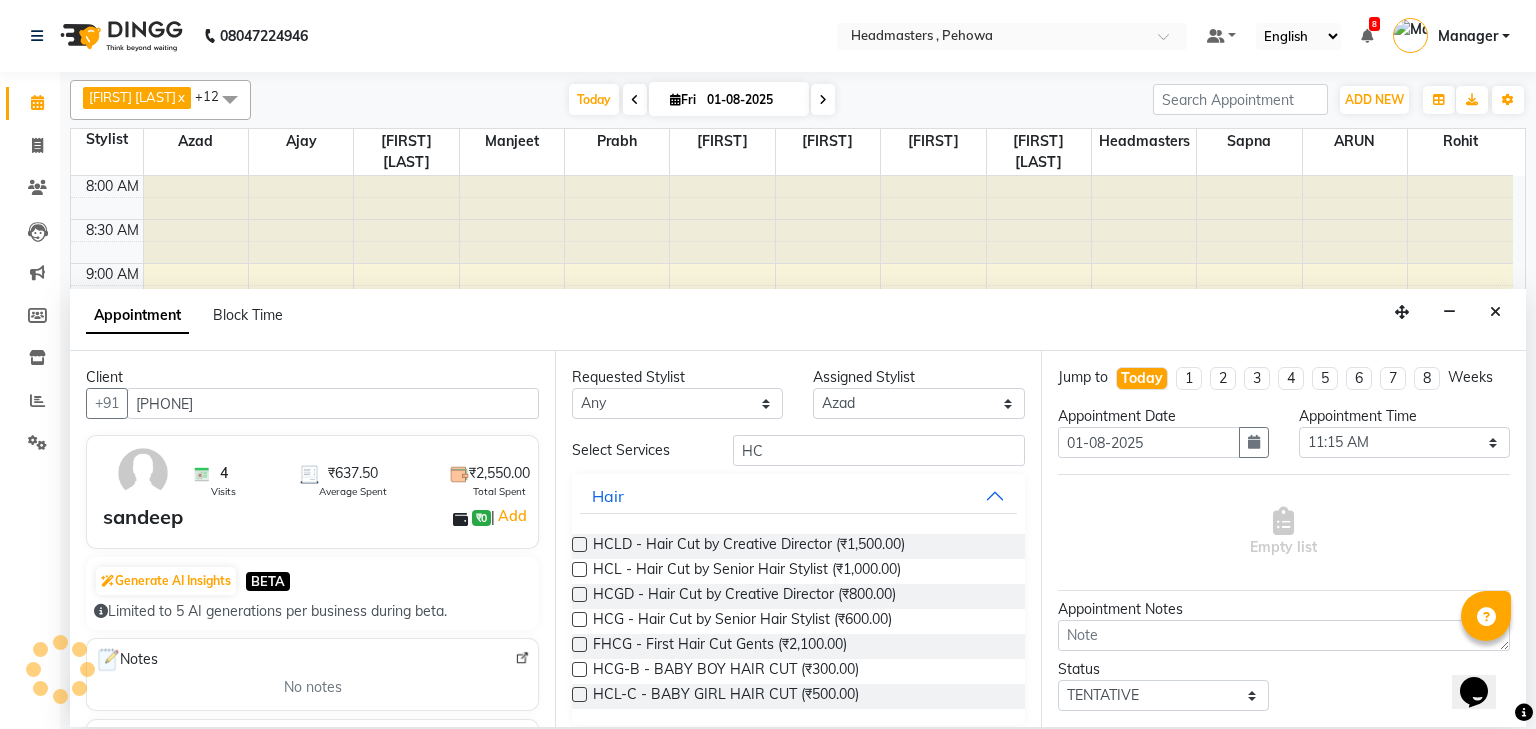 click at bounding box center (579, 619) 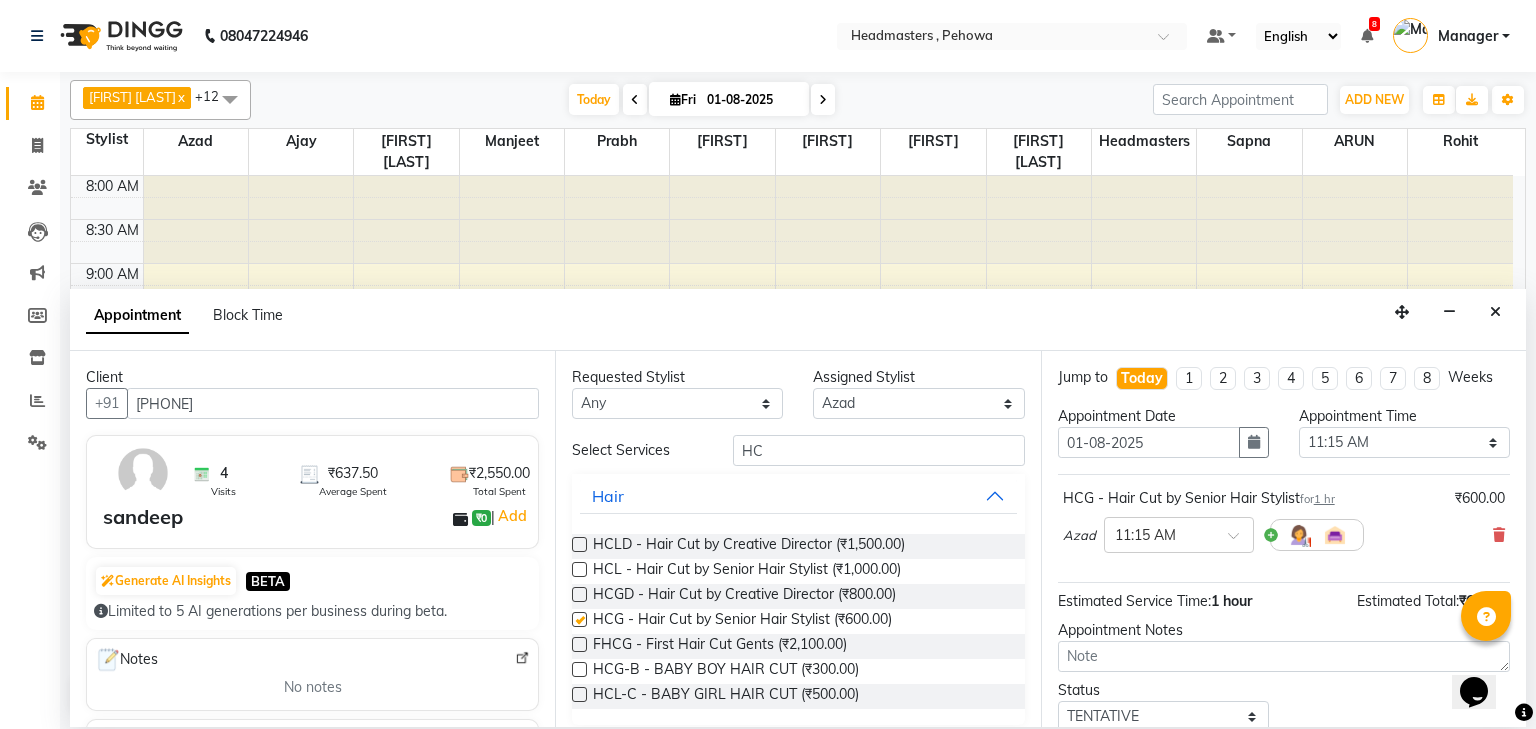 checkbox on "false" 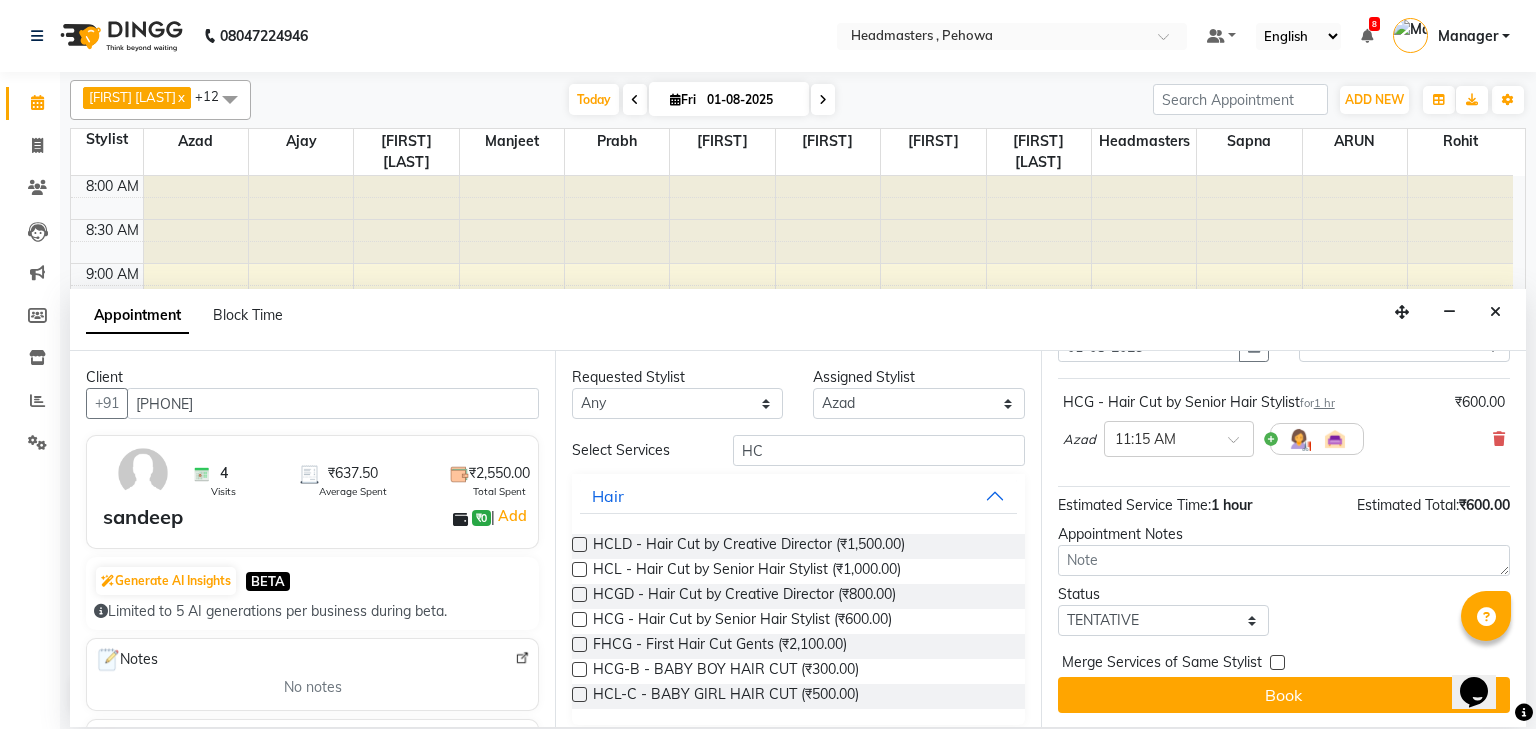 scroll, scrollTop: 97, scrollLeft: 0, axis: vertical 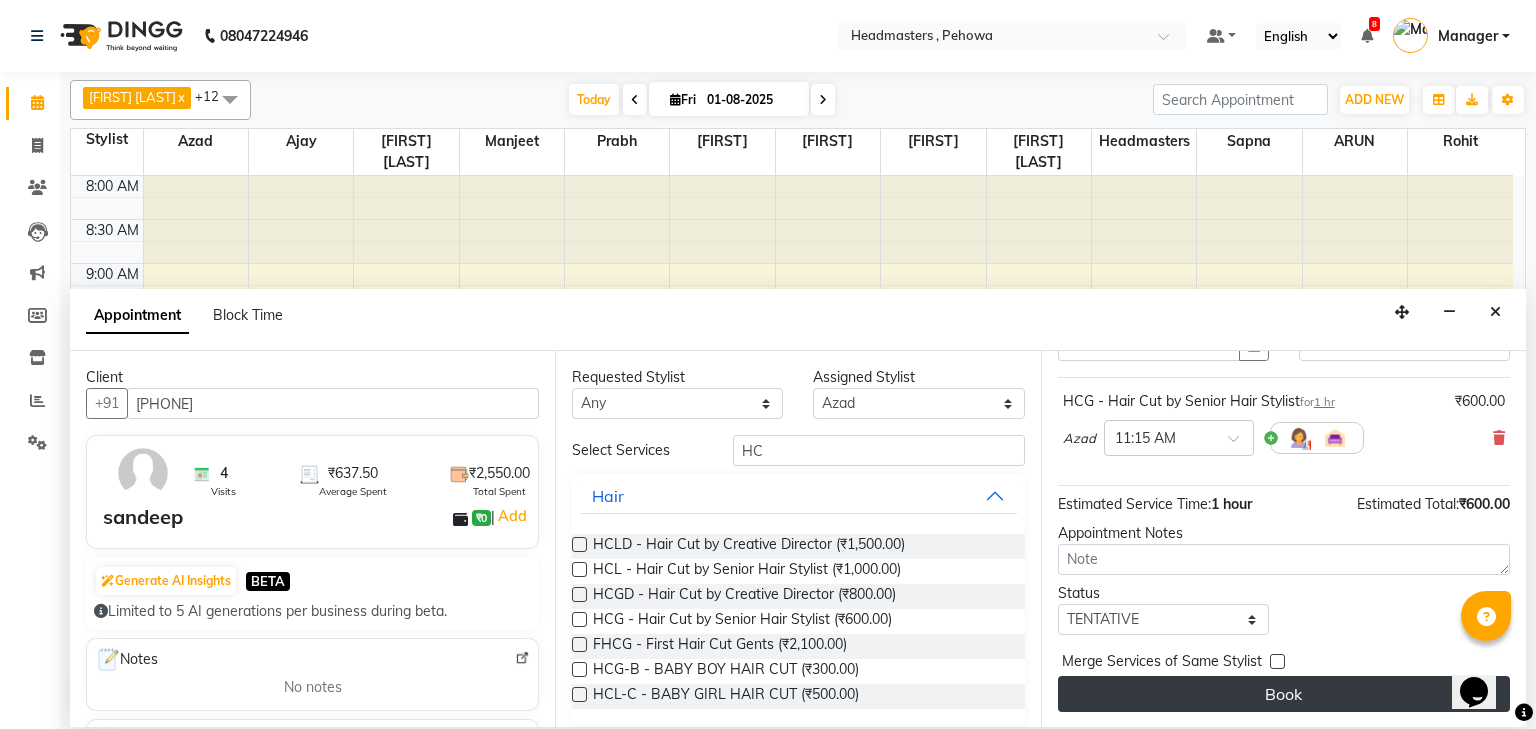 click on "Book" at bounding box center [1284, 694] 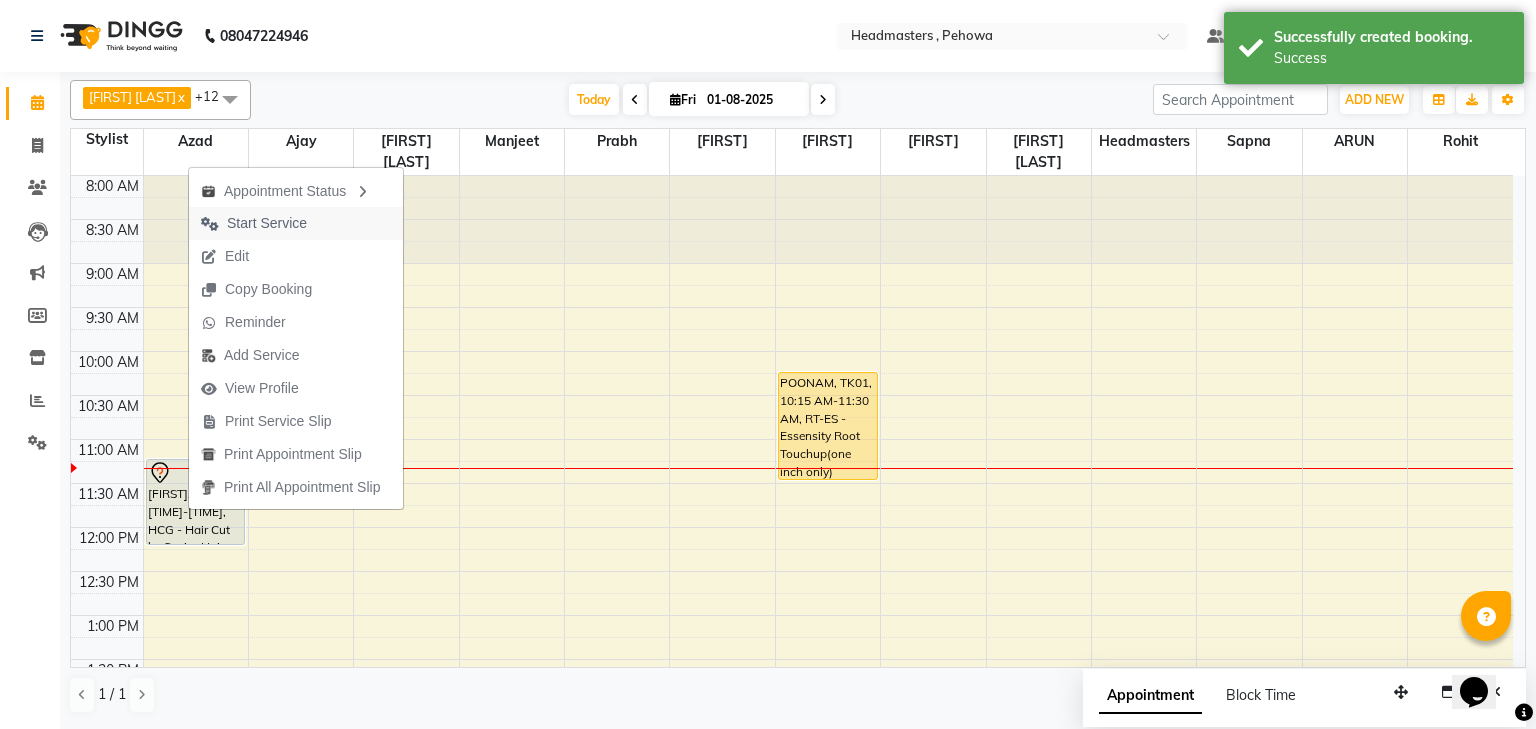 click on "Start Service" at bounding box center [267, 223] 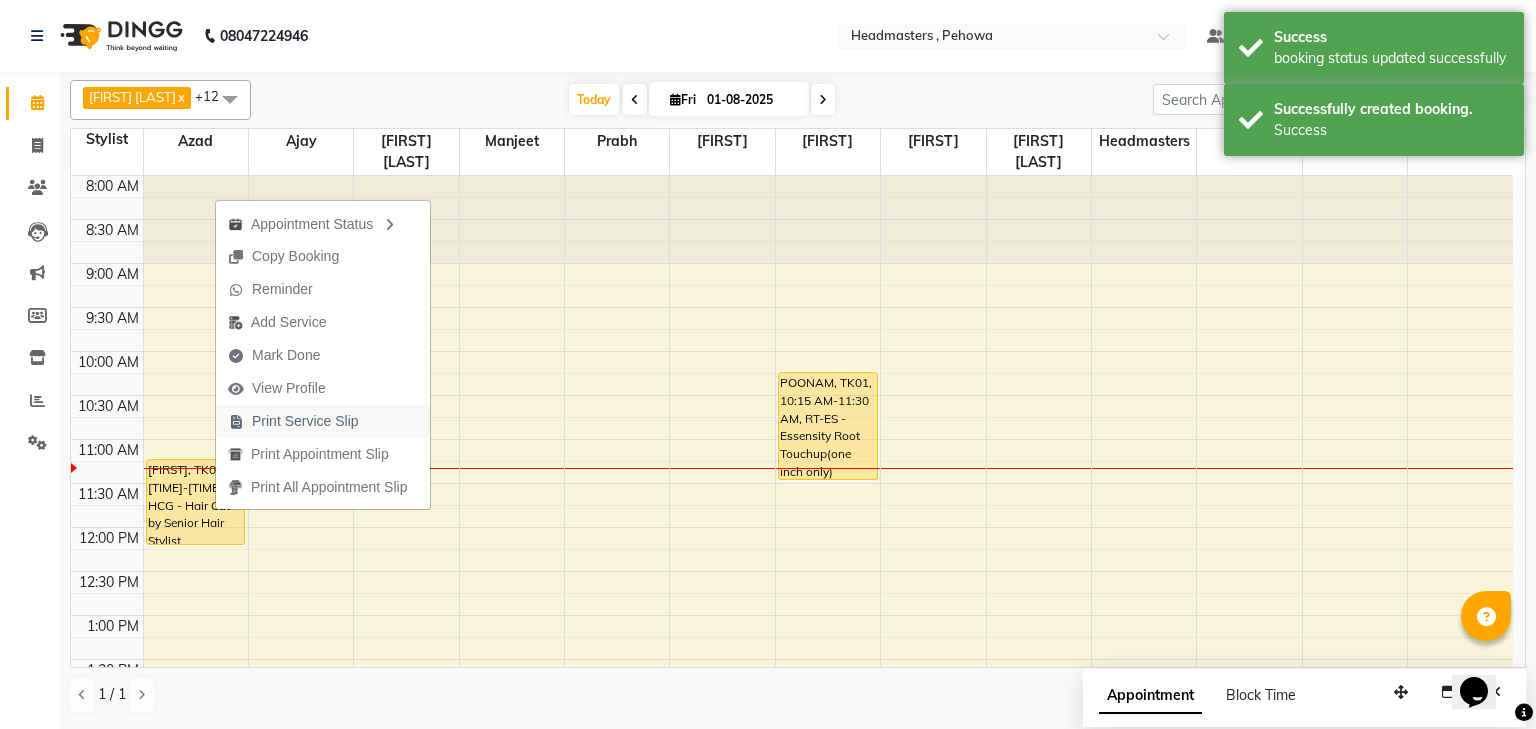 click on "Print Service Slip" at bounding box center (305, 421) 